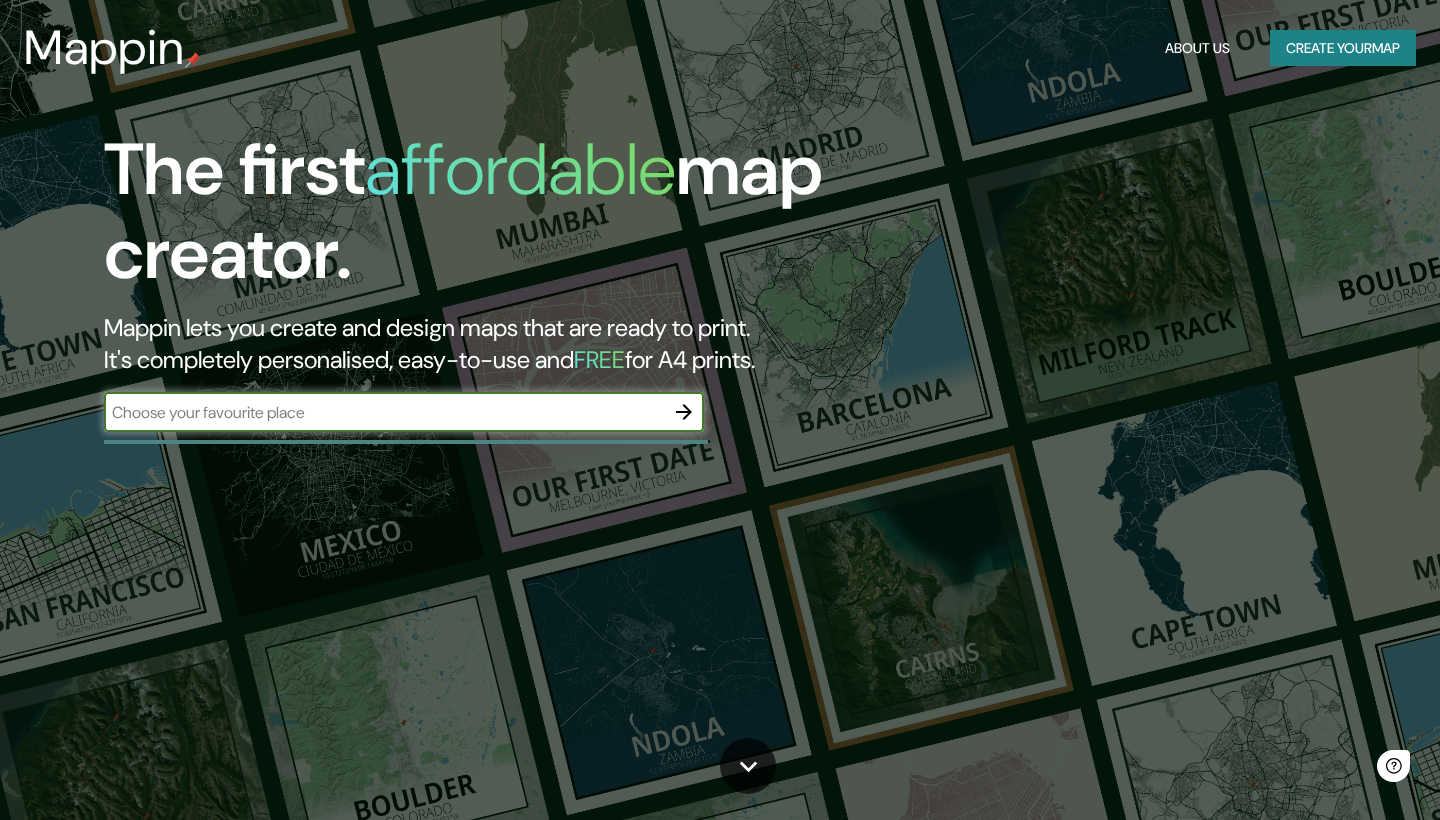 scroll, scrollTop: 0, scrollLeft: 0, axis: both 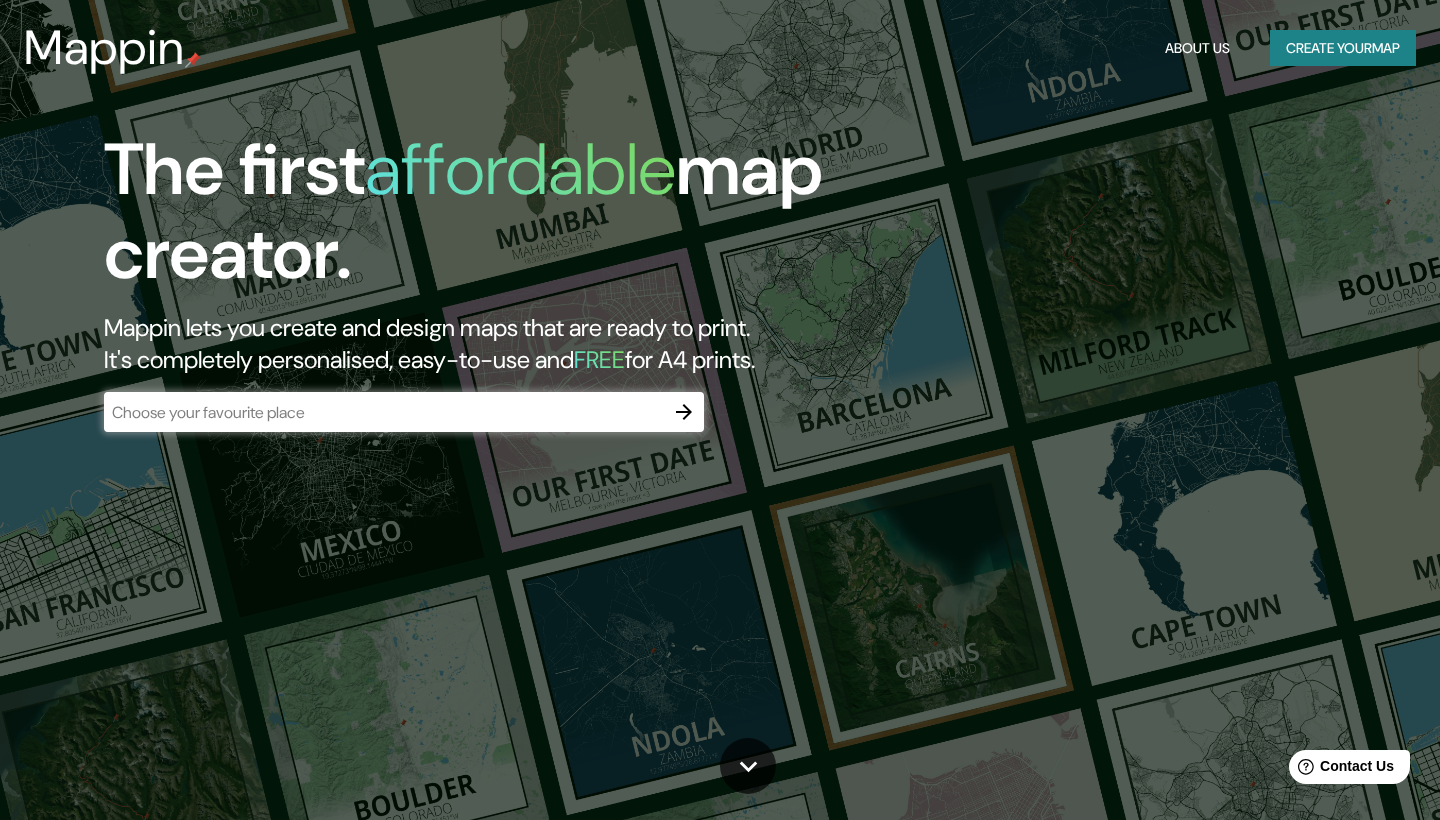 click at bounding box center [684, 412] 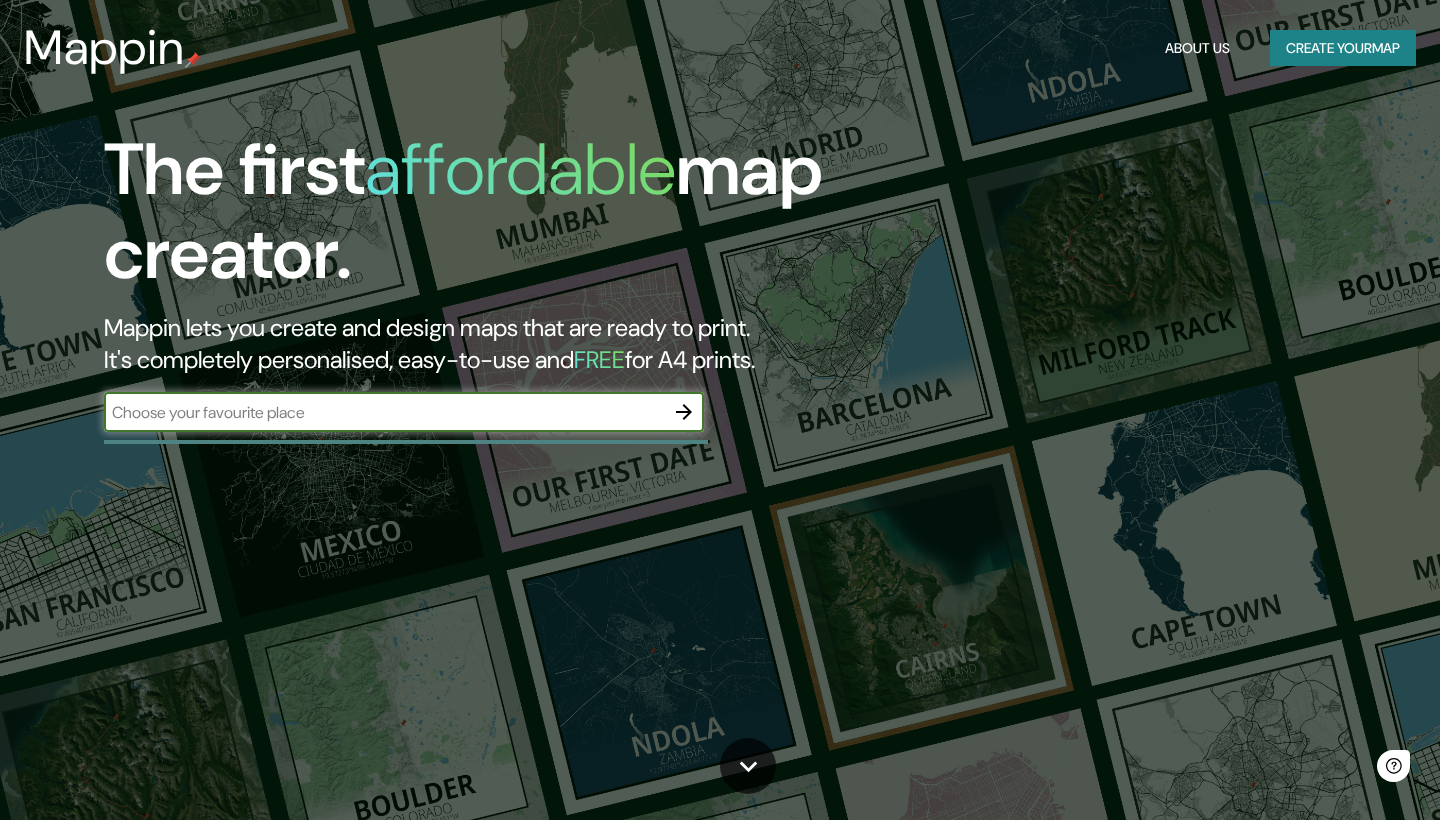 scroll, scrollTop: 0, scrollLeft: 0, axis: both 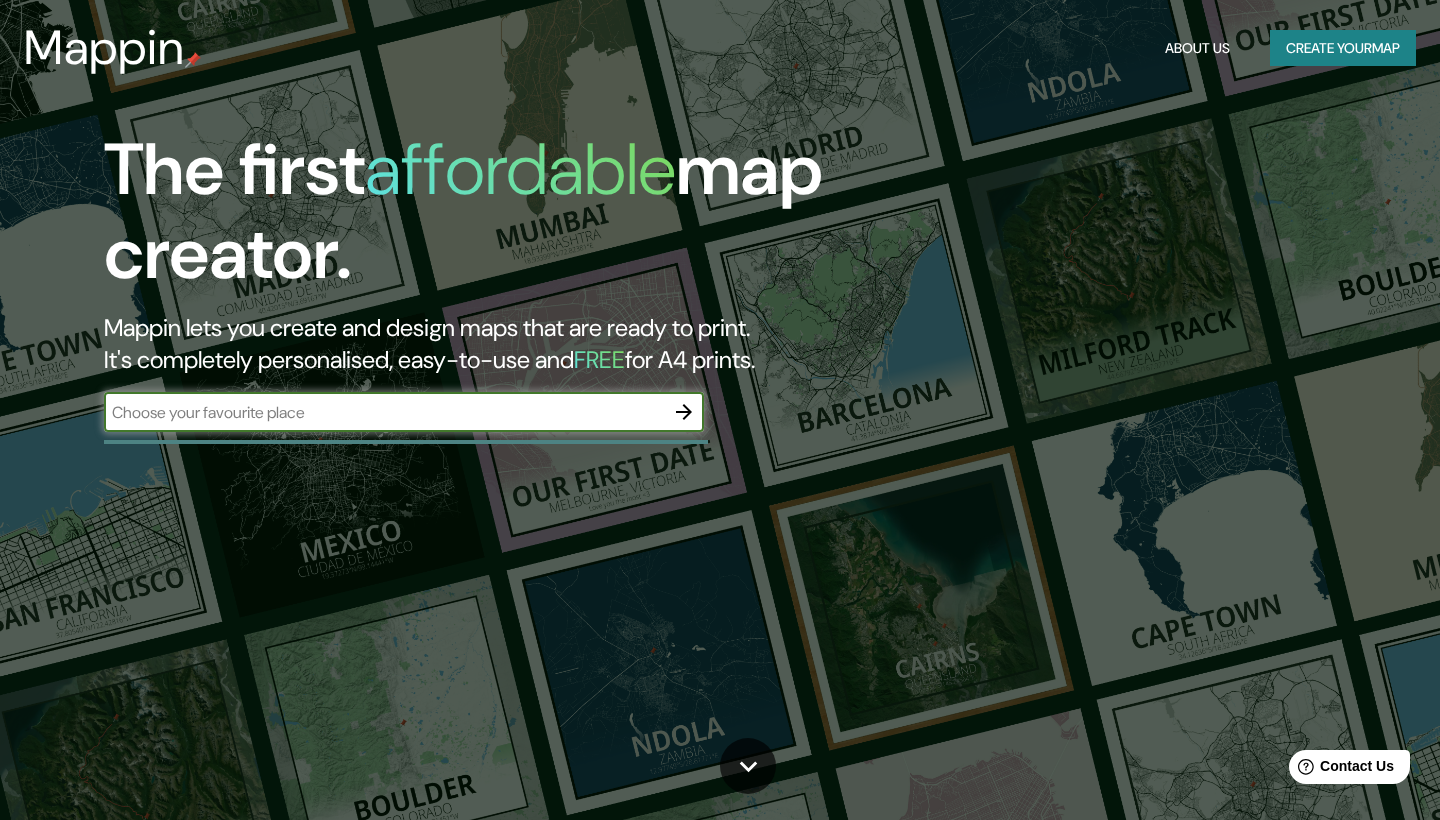 click at bounding box center (384, 412) 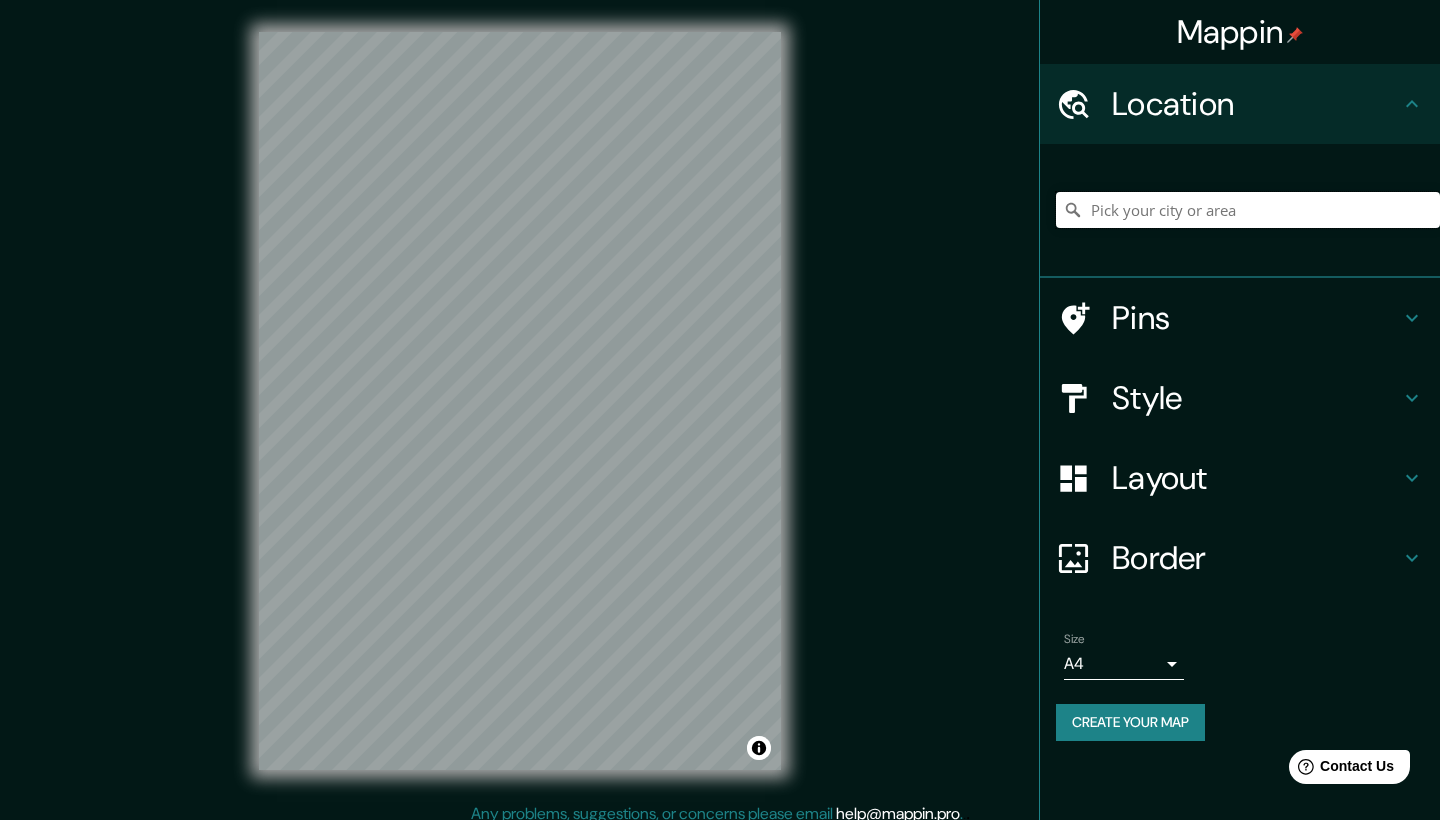 click at bounding box center [1248, 210] 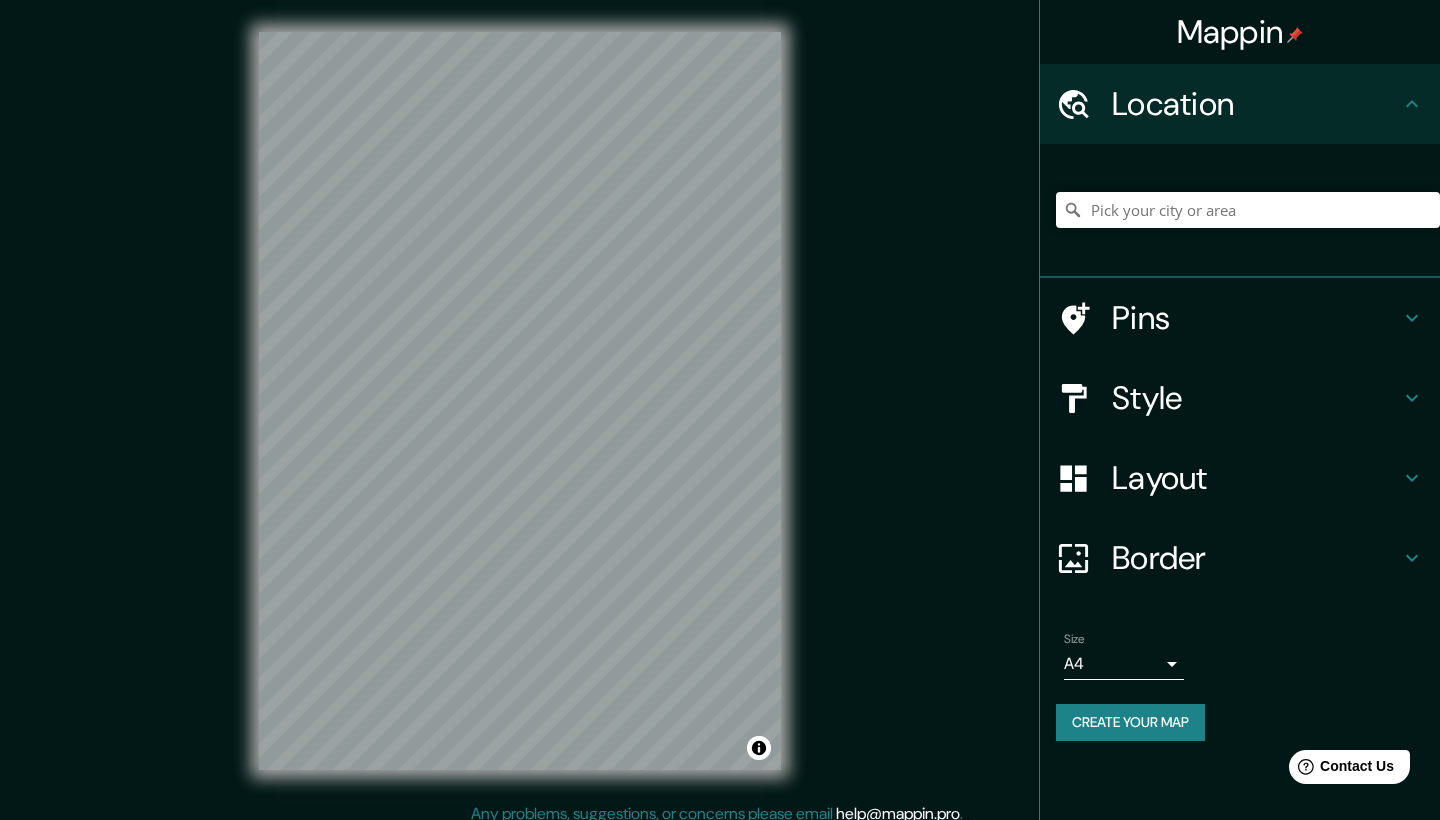 click at bounding box center (1240, 211) 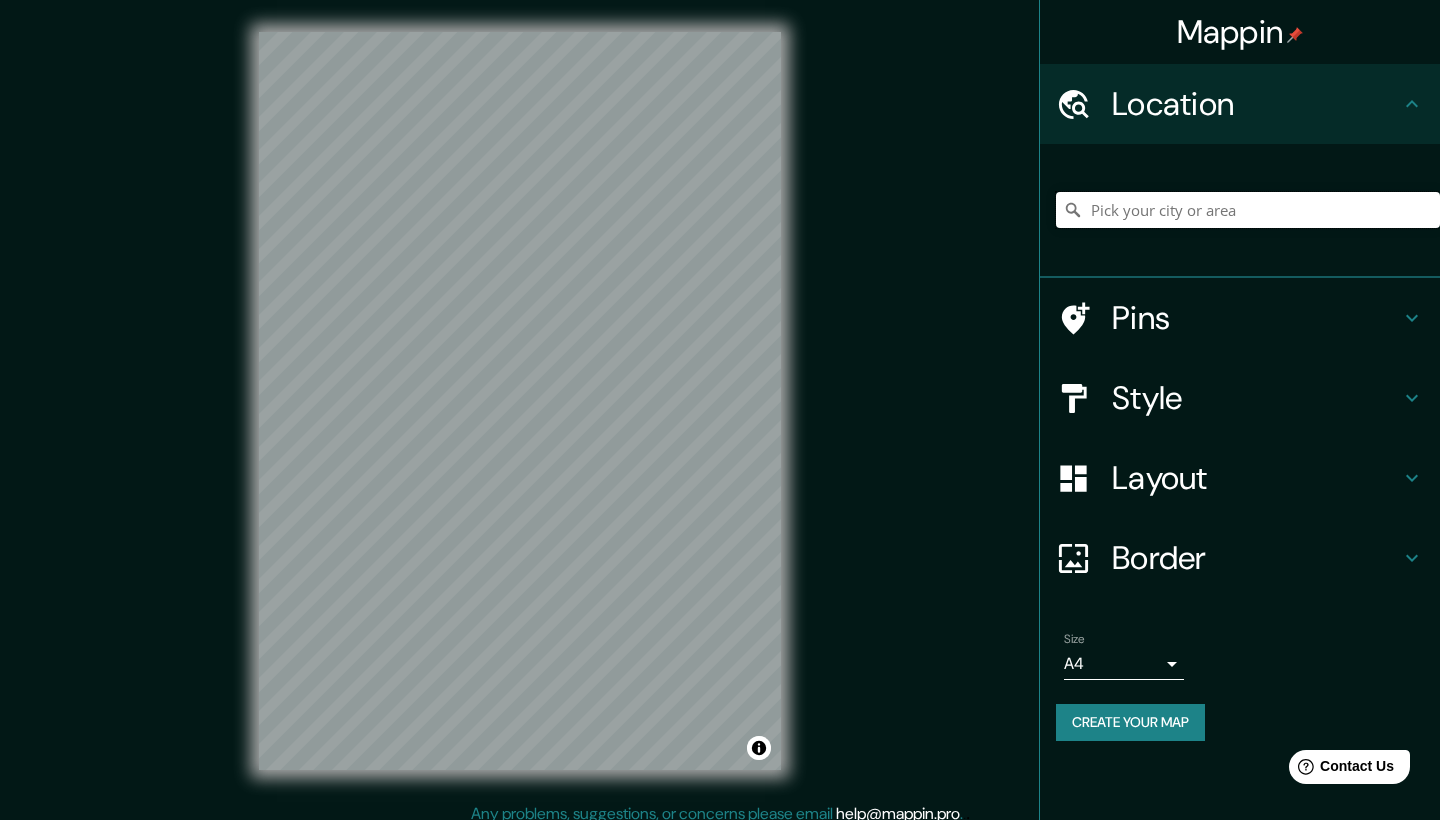 click at bounding box center (1248, 210) 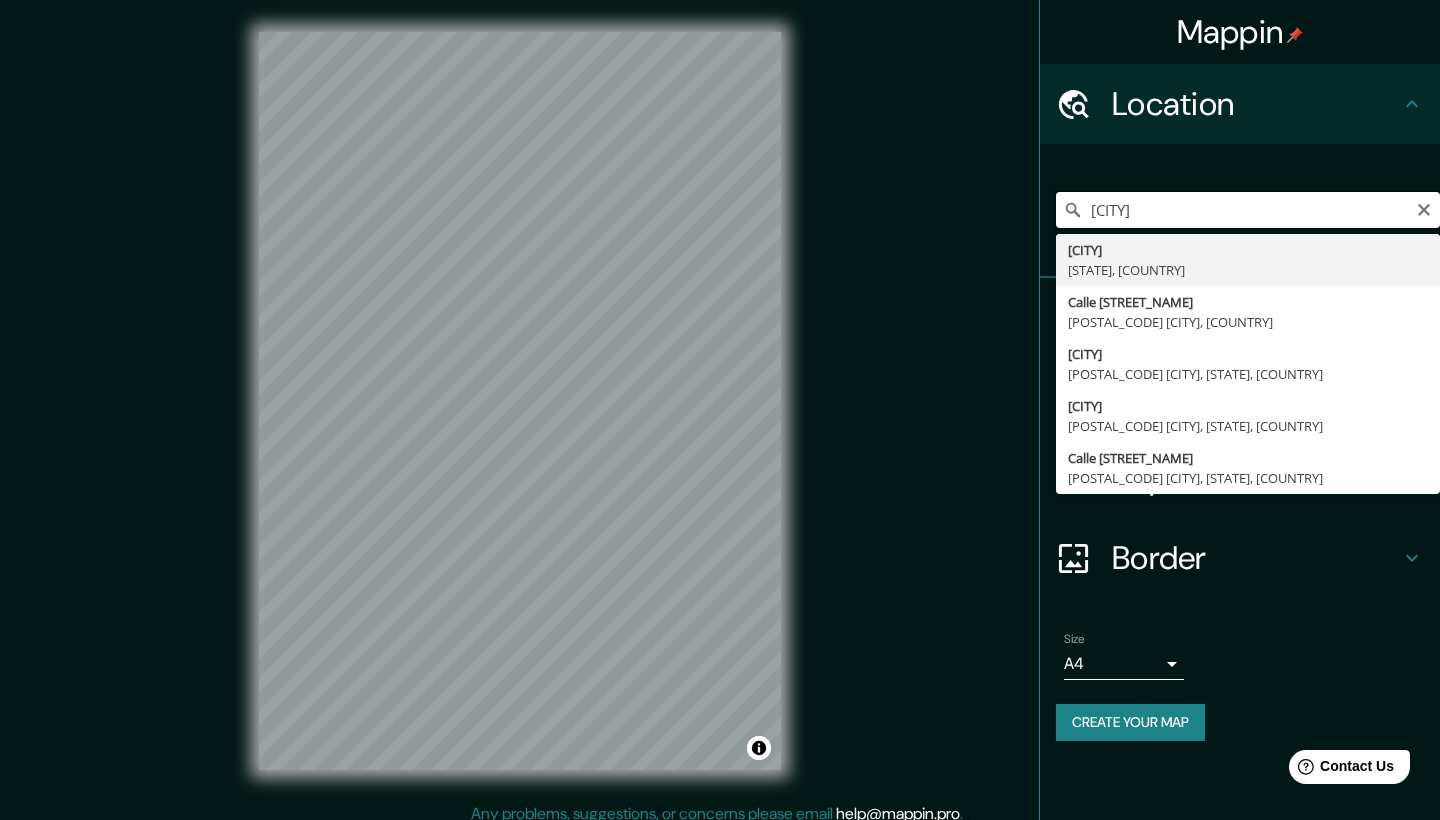 type on "Cajeme, Sonora, México" 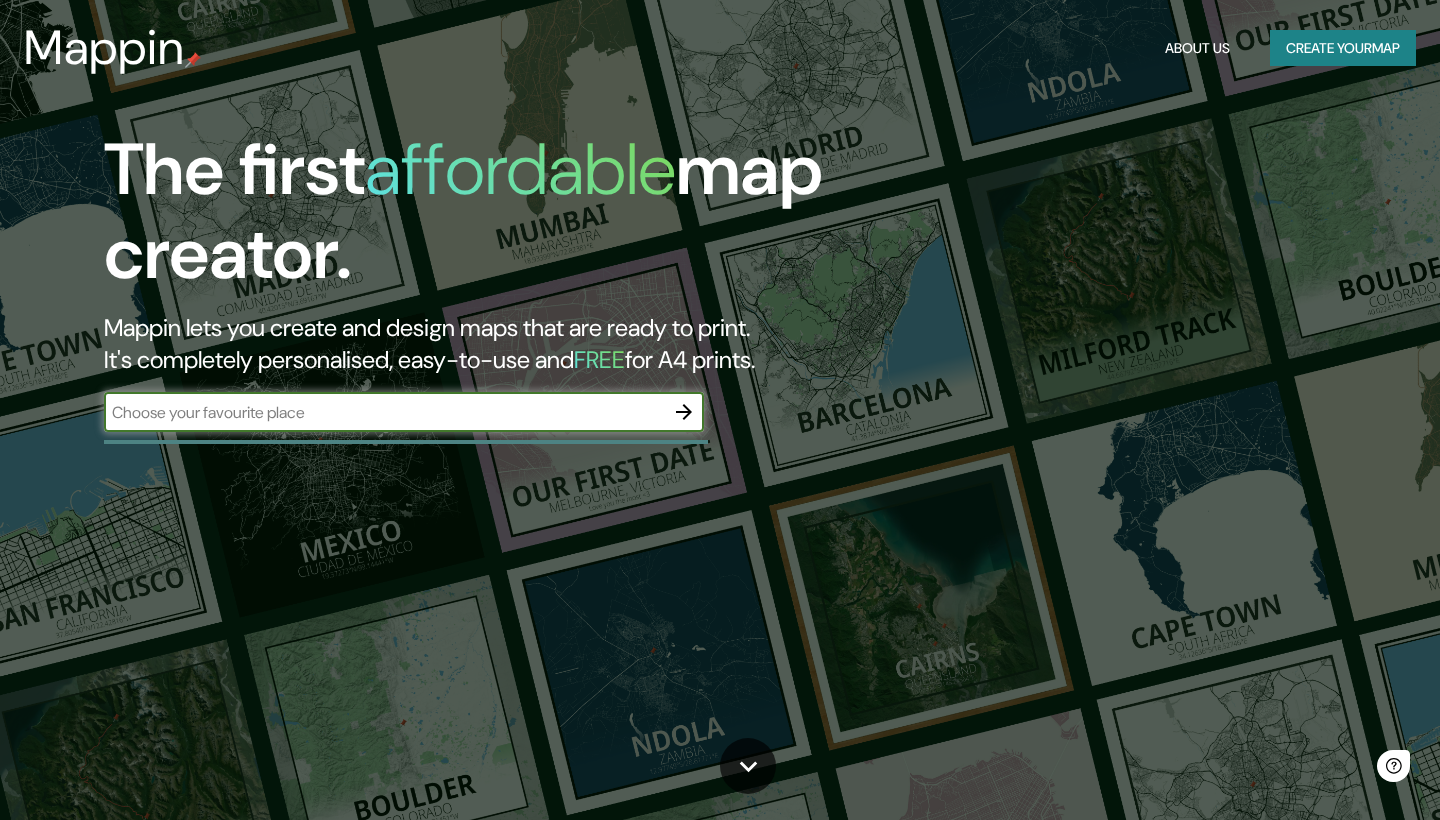 scroll, scrollTop: 0, scrollLeft: 0, axis: both 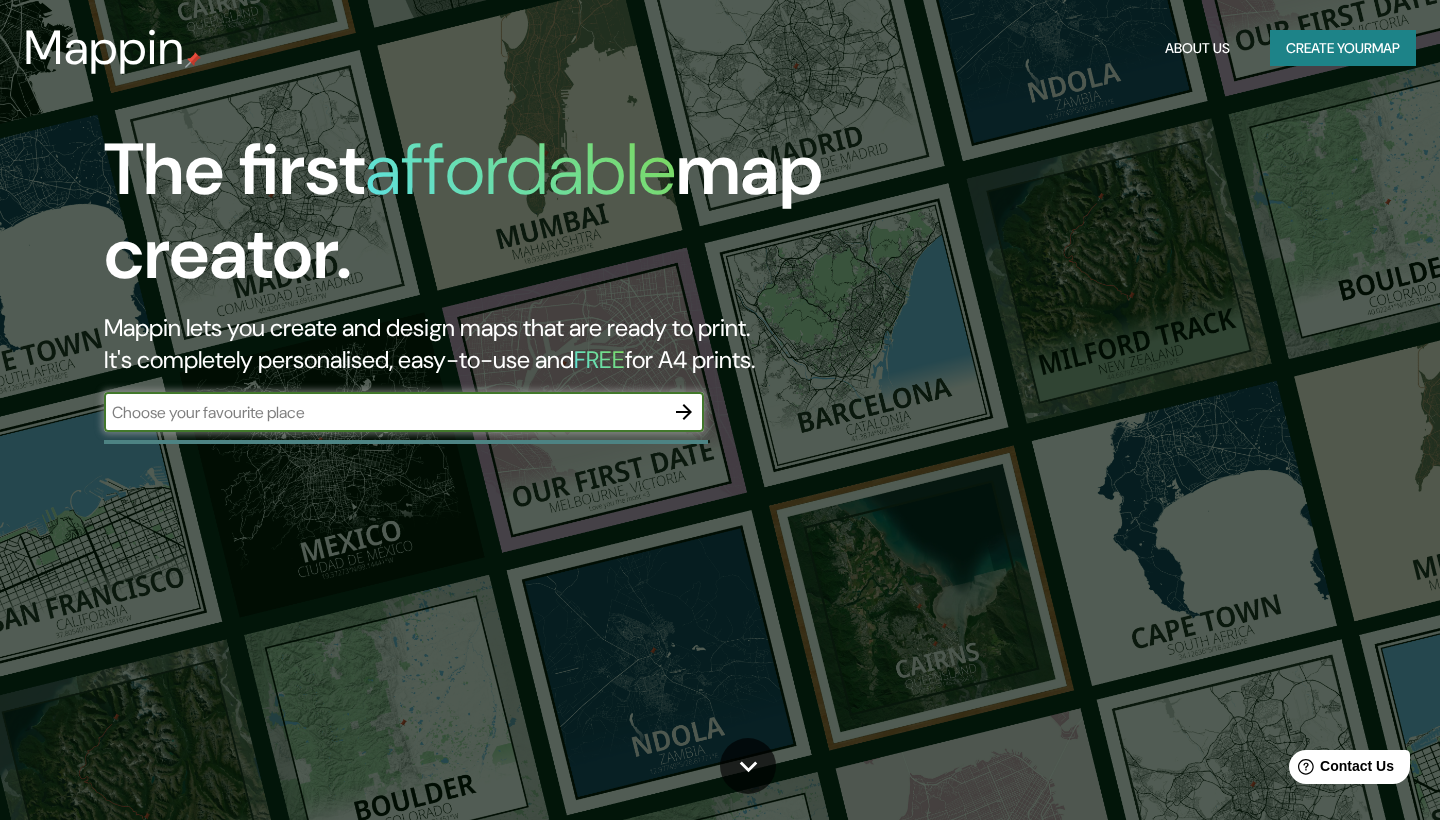 click on "The first  affordable  map creator. Mappin lets you create and design maps that are ready to print. It's completely personalised, easy-to-use and  FREE  for A4 prints. ​" at bounding box center [720, 410] 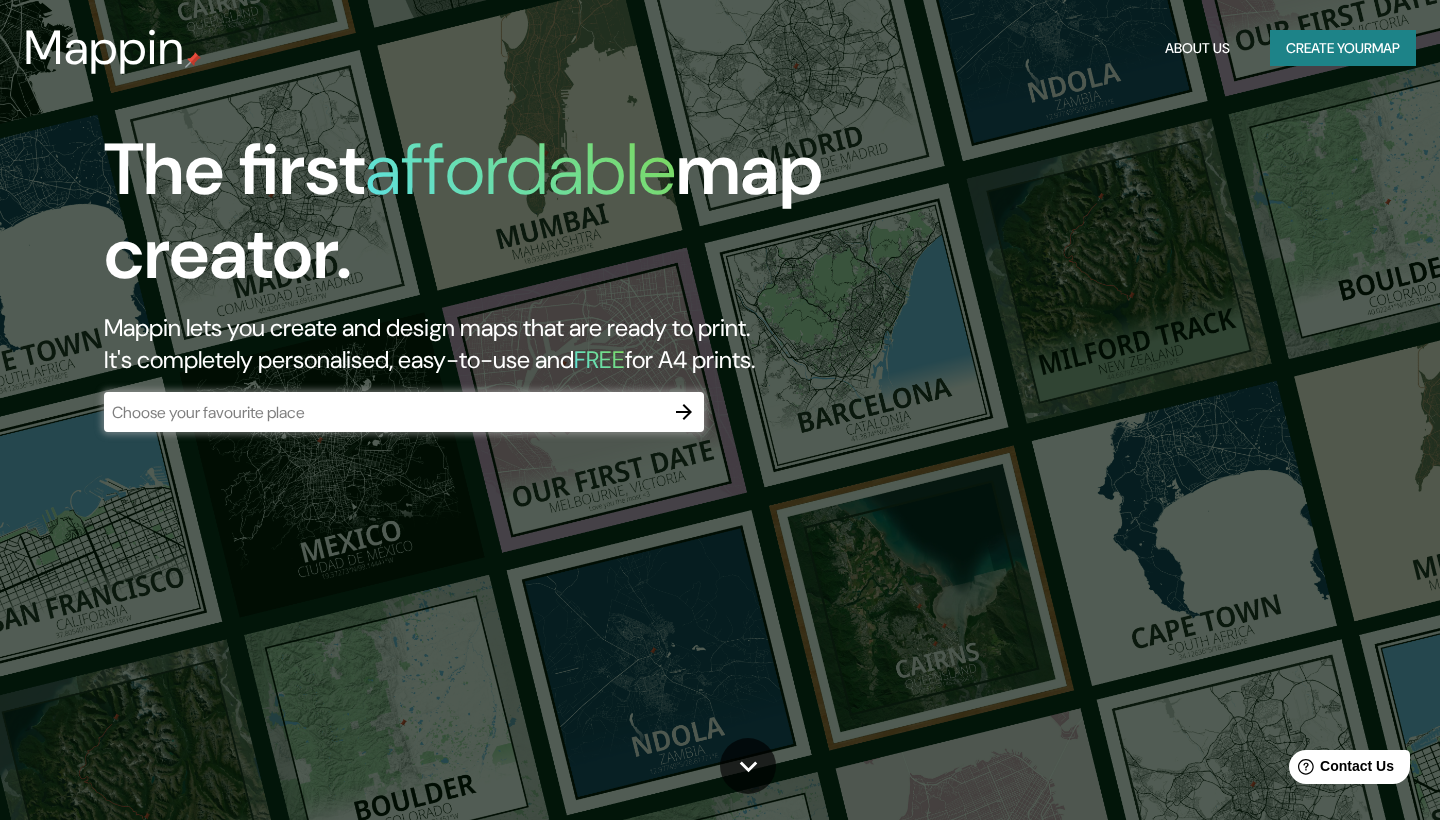 click 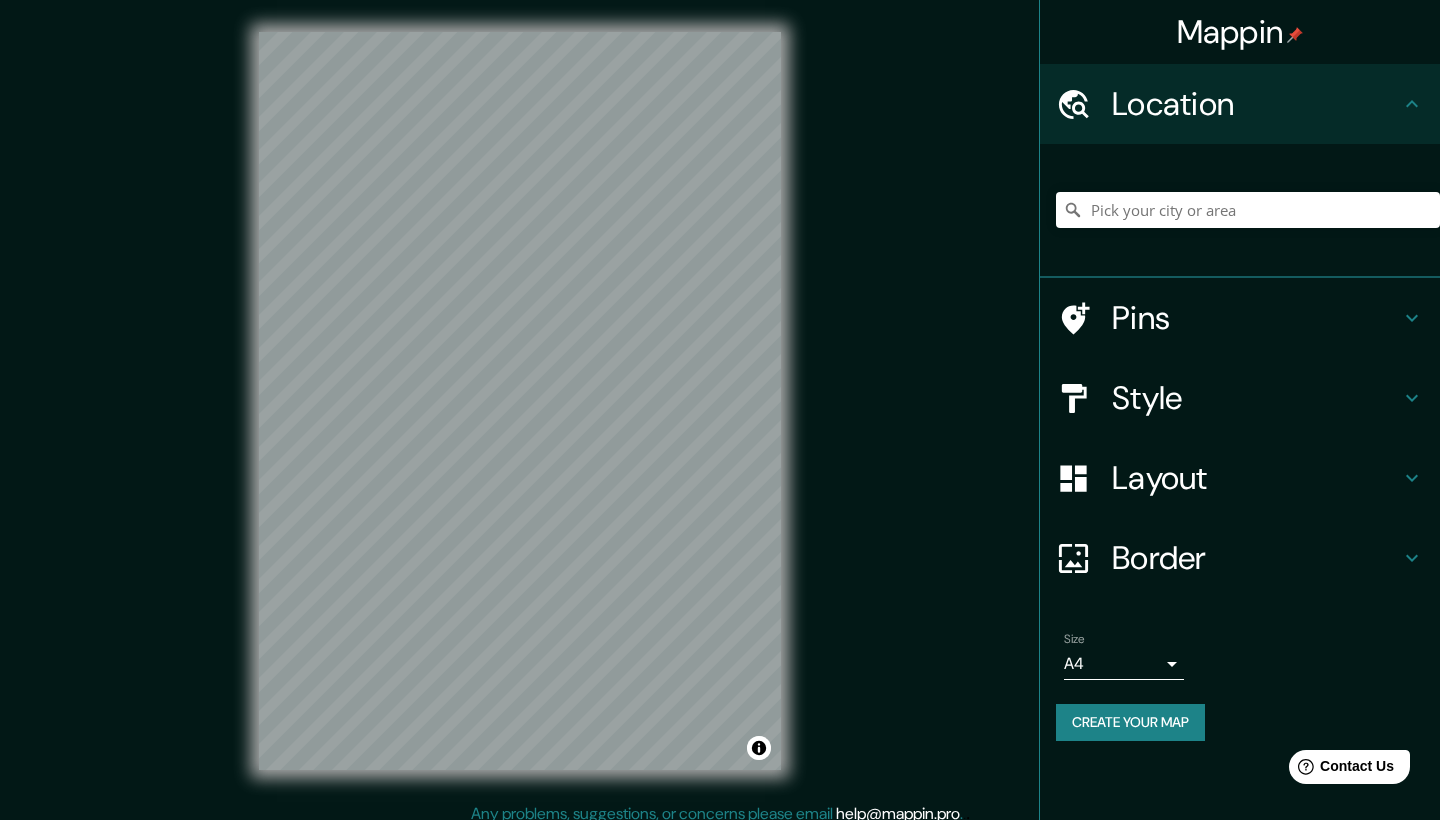 click on "Location" at bounding box center (1240, 104) 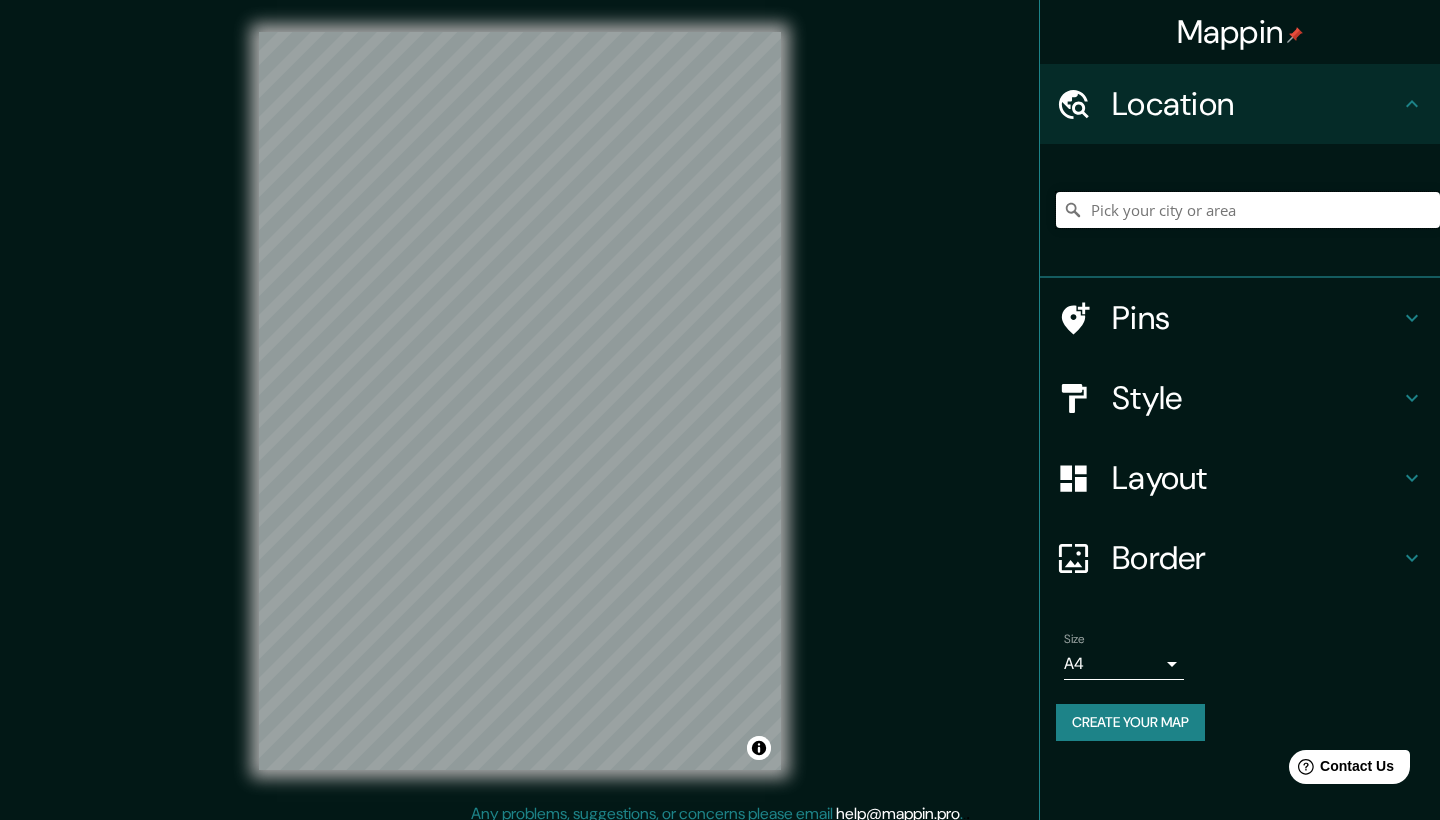 click at bounding box center [1248, 210] 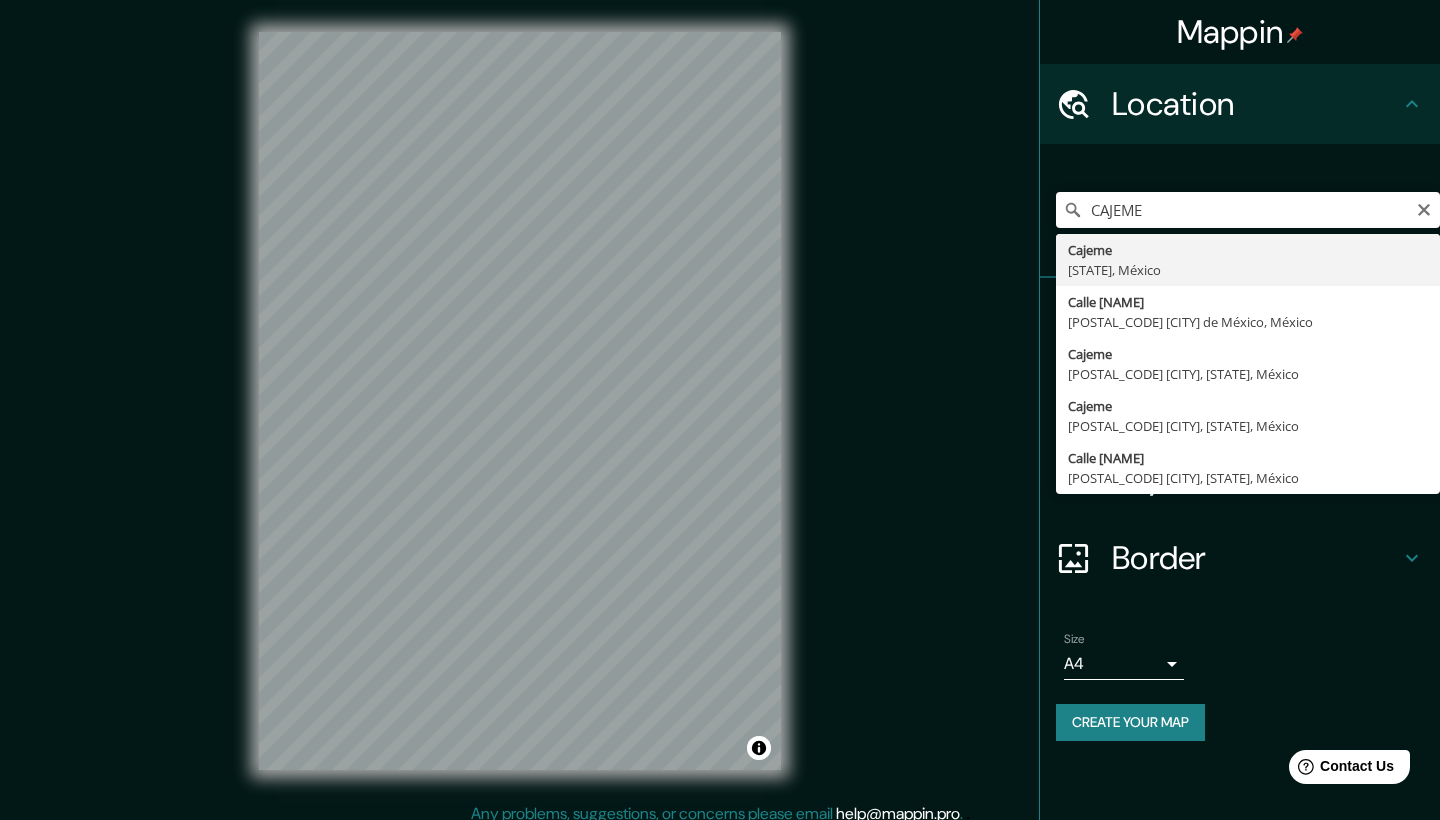 type on "Cajeme, Sonora, México" 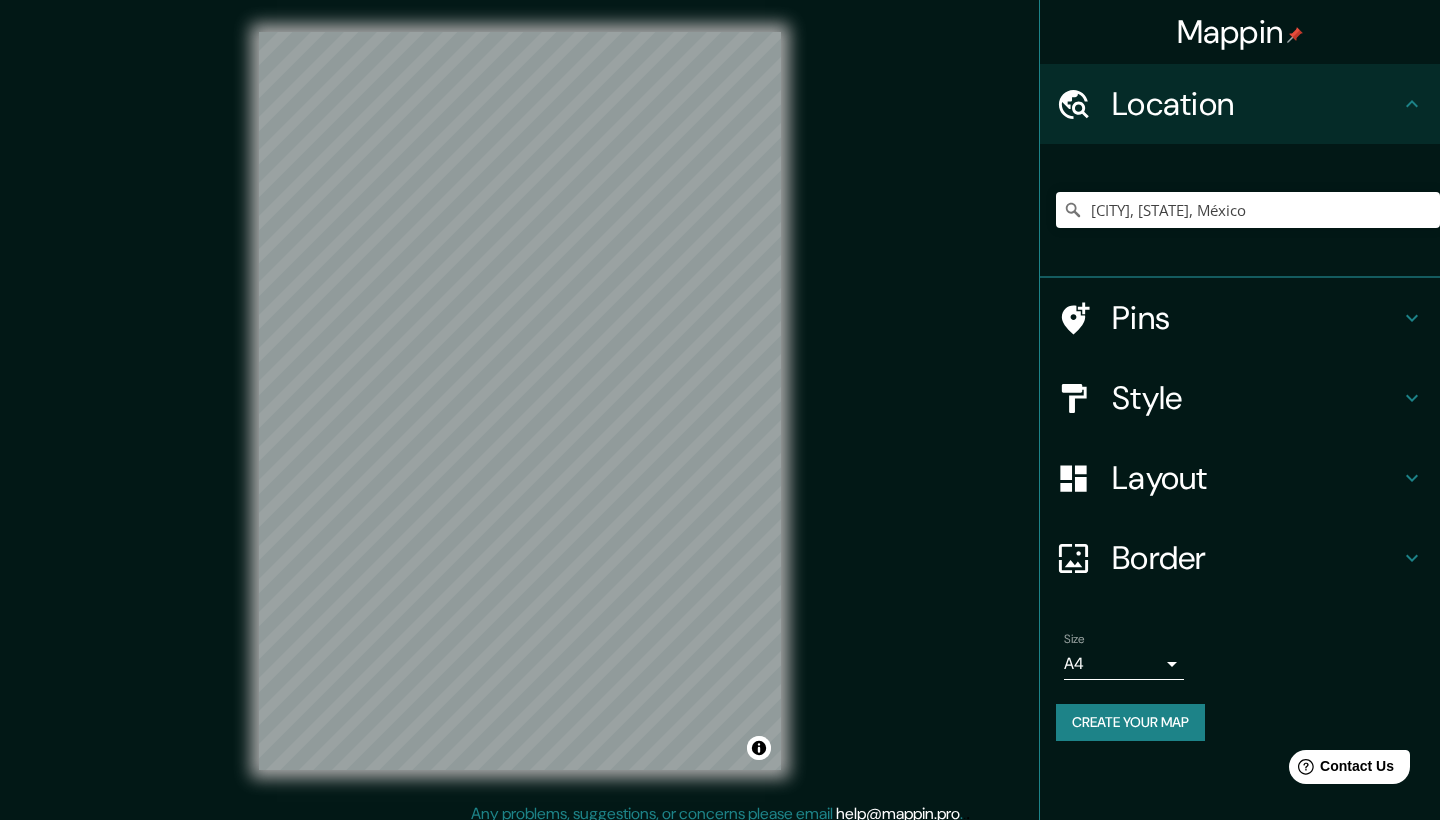click on "Style" at bounding box center [1256, 398] 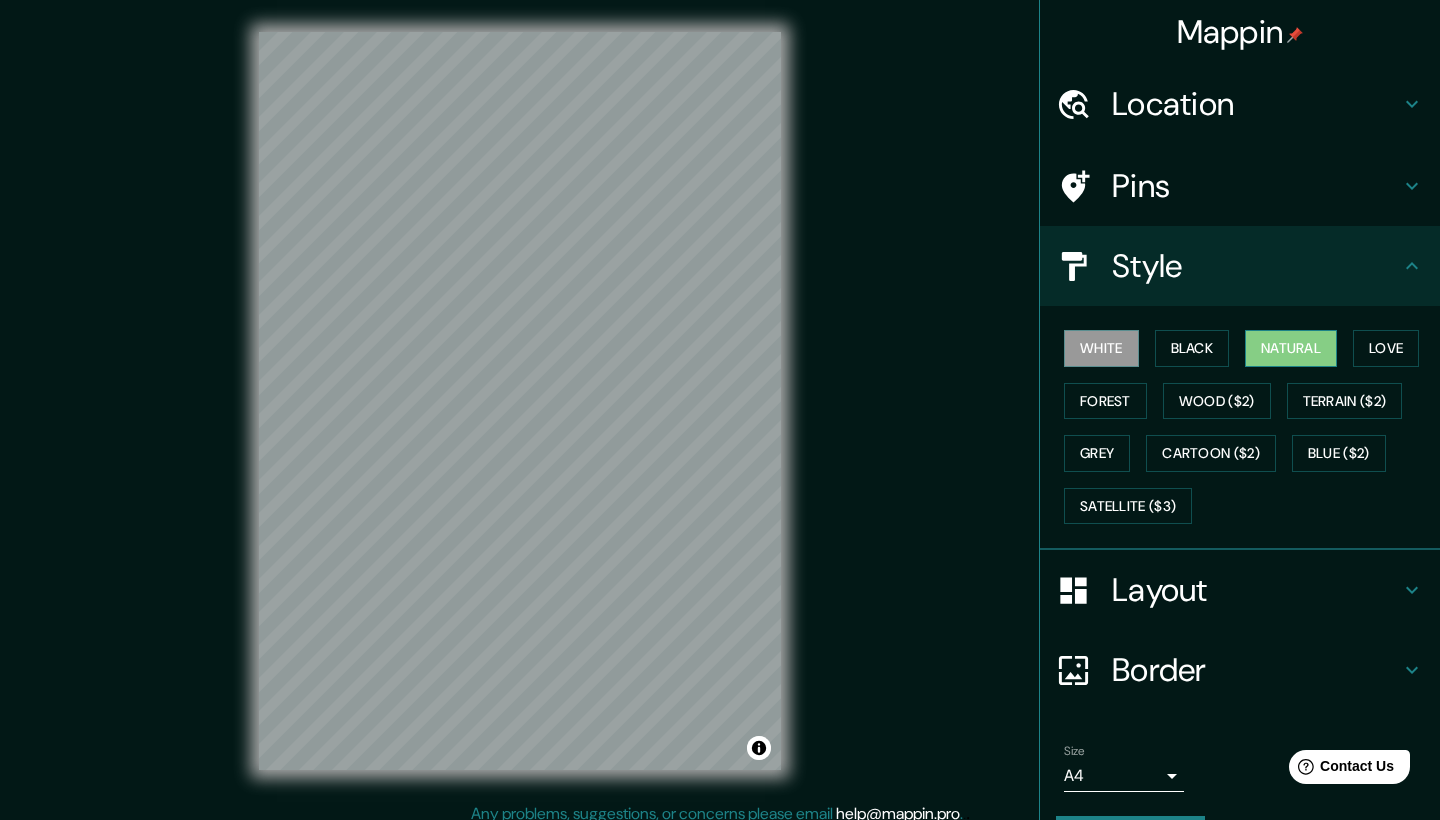 click on "Natural" at bounding box center [1291, 348] 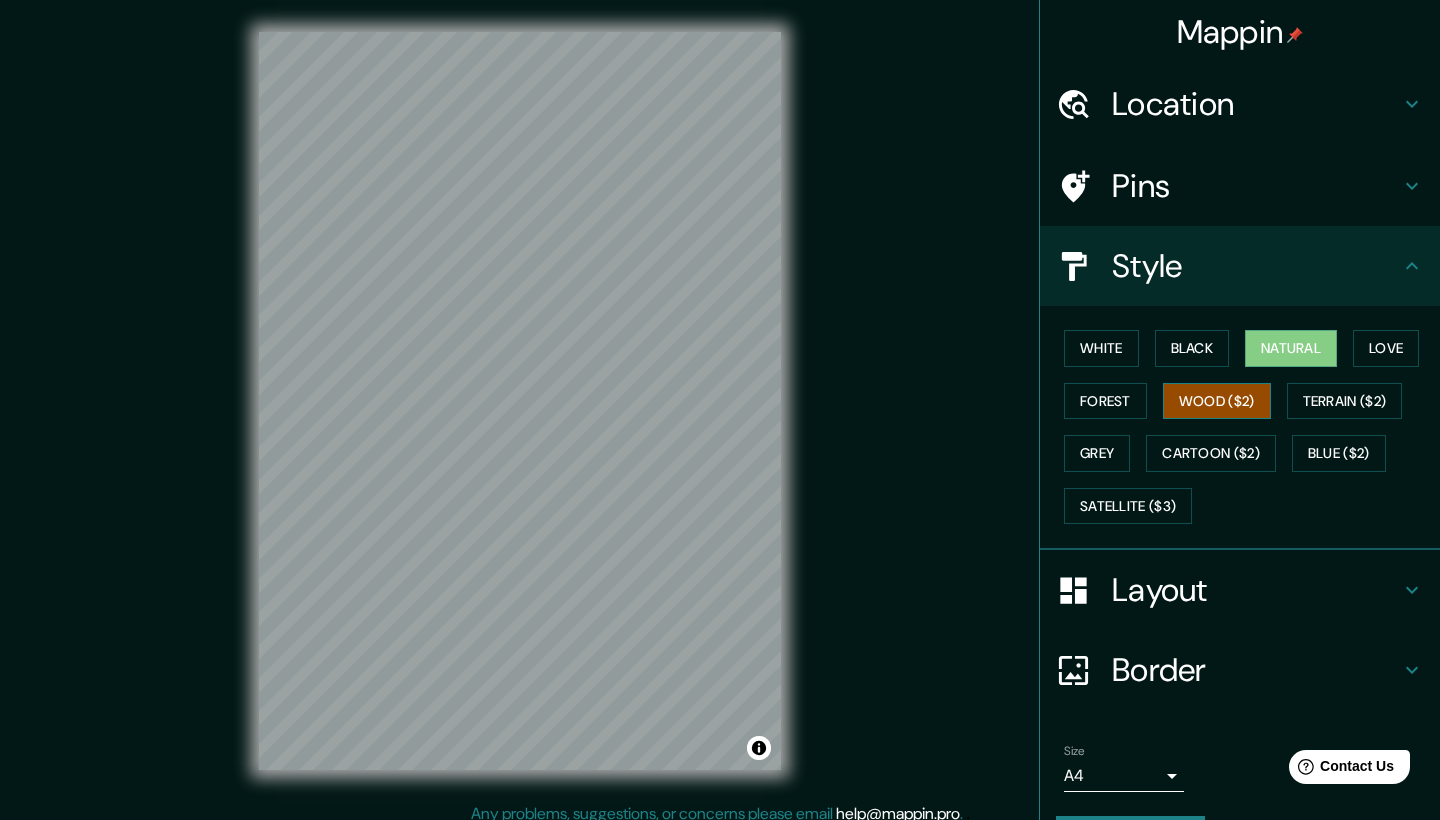 click on "Wood ($2)" at bounding box center (1217, 401) 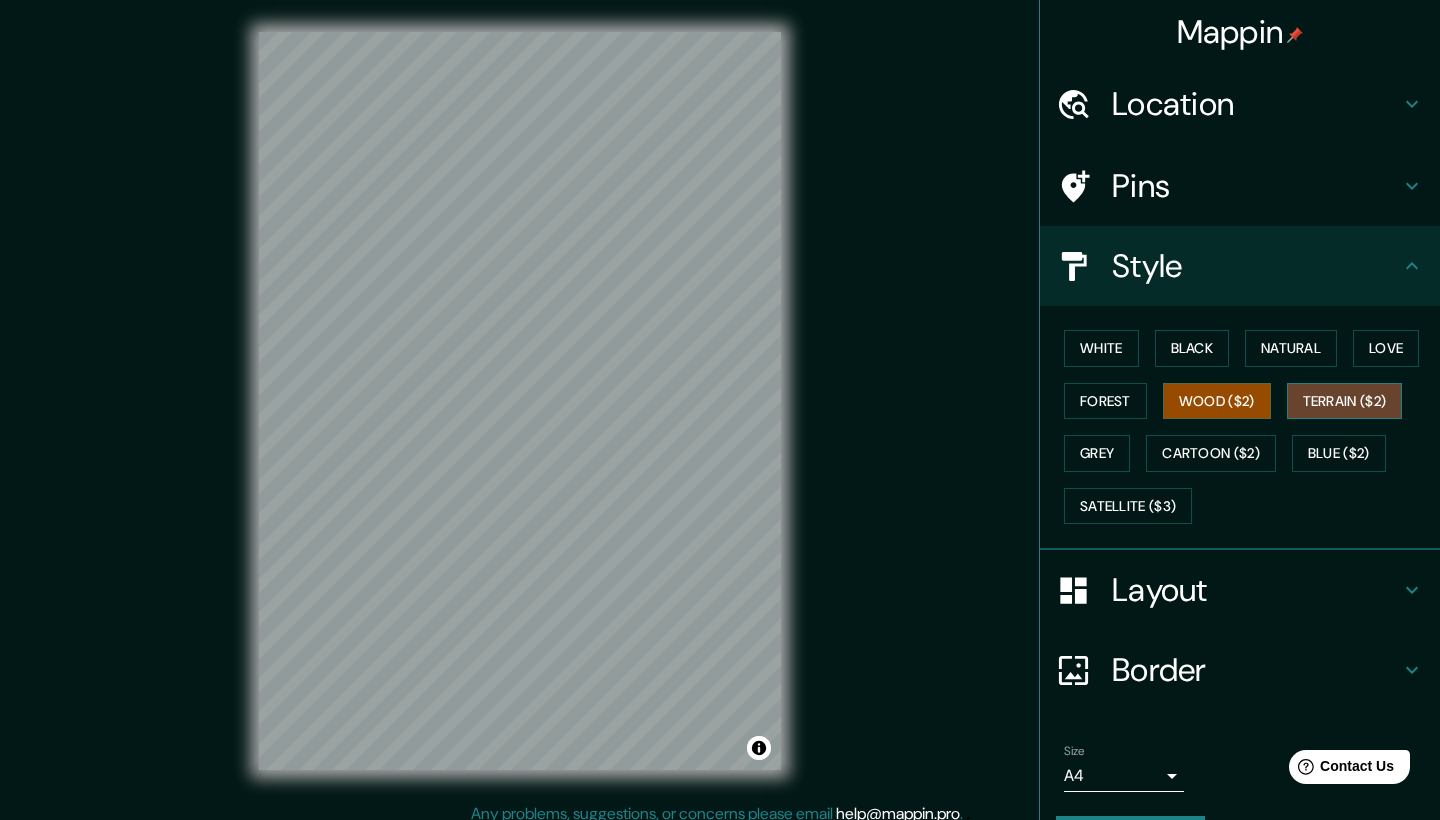 click on "Terrain ($2)" at bounding box center [1345, 401] 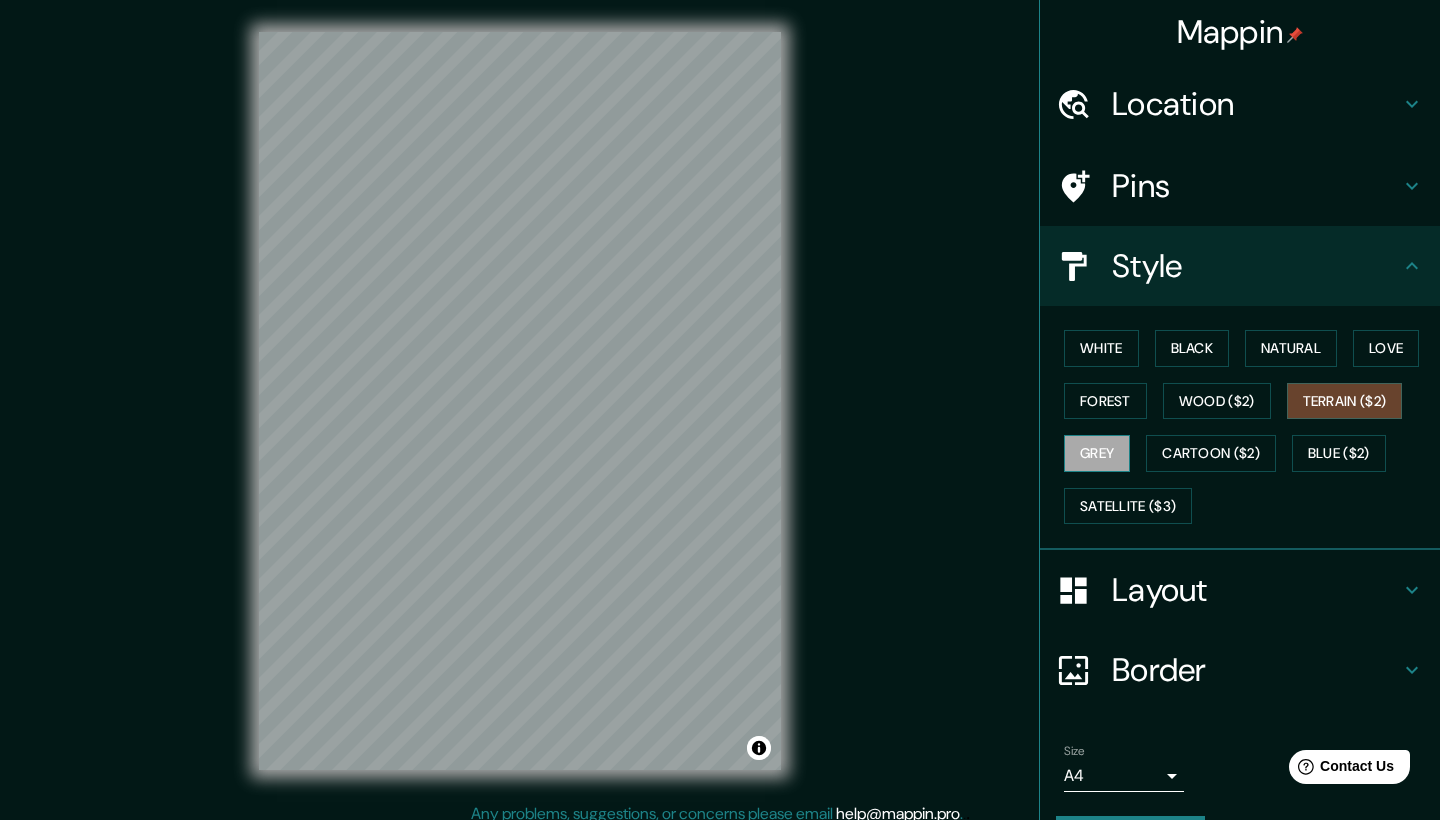 click on "Grey" at bounding box center [1097, 453] 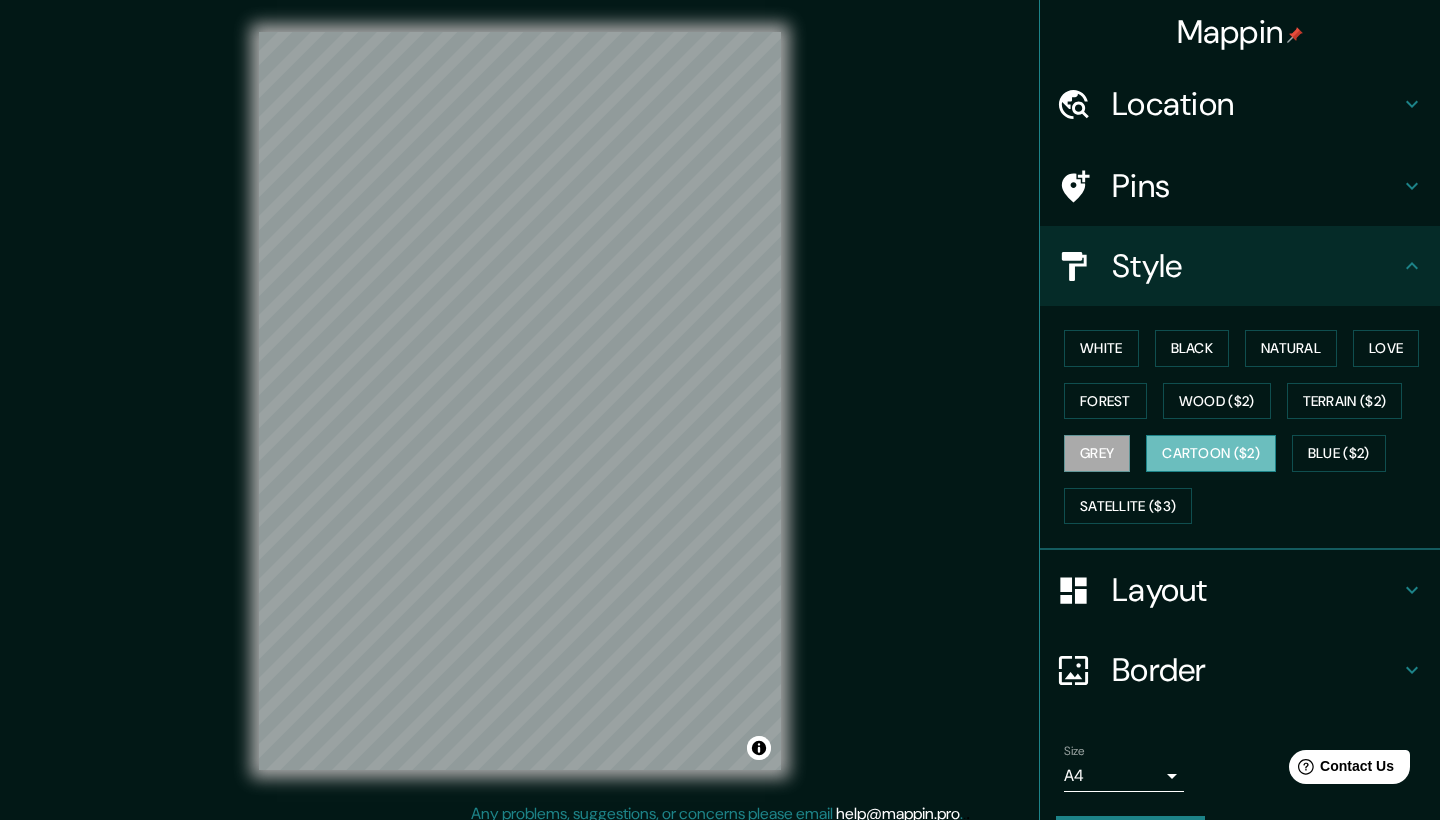click on "Cartoon ($2)" at bounding box center (1211, 453) 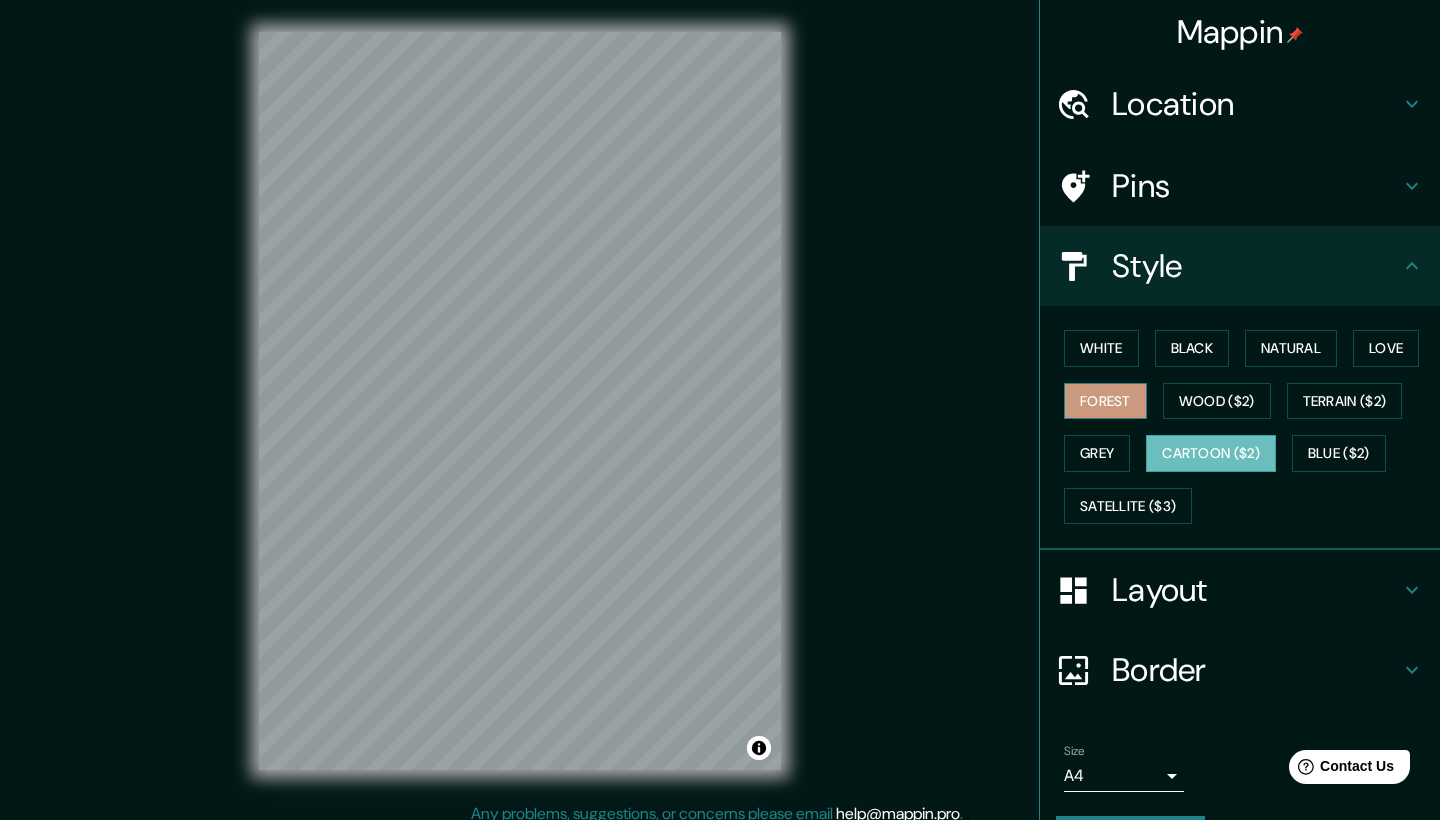 click on "Forest" at bounding box center (1105, 401) 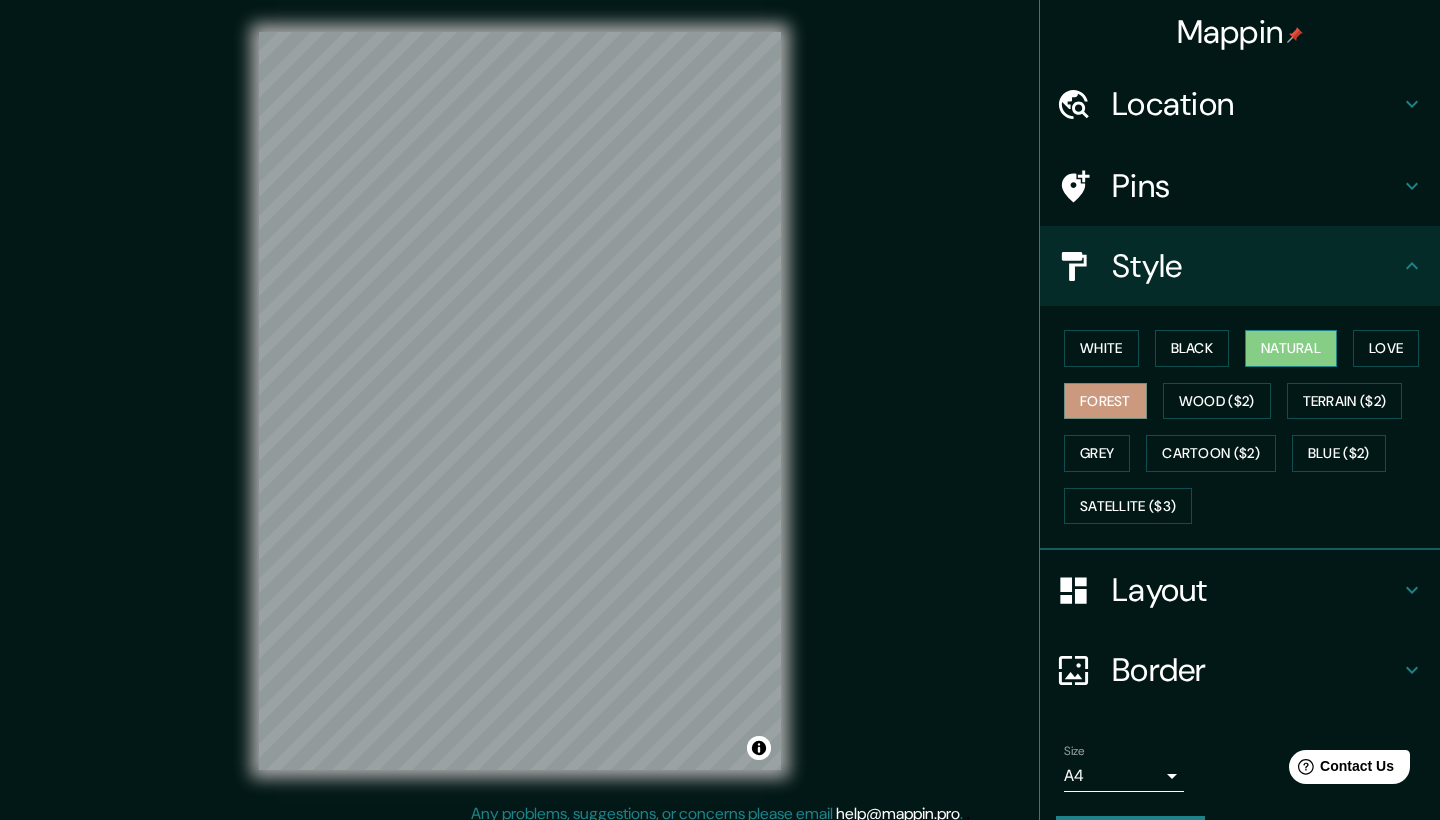 click on "Natural" at bounding box center (1291, 348) 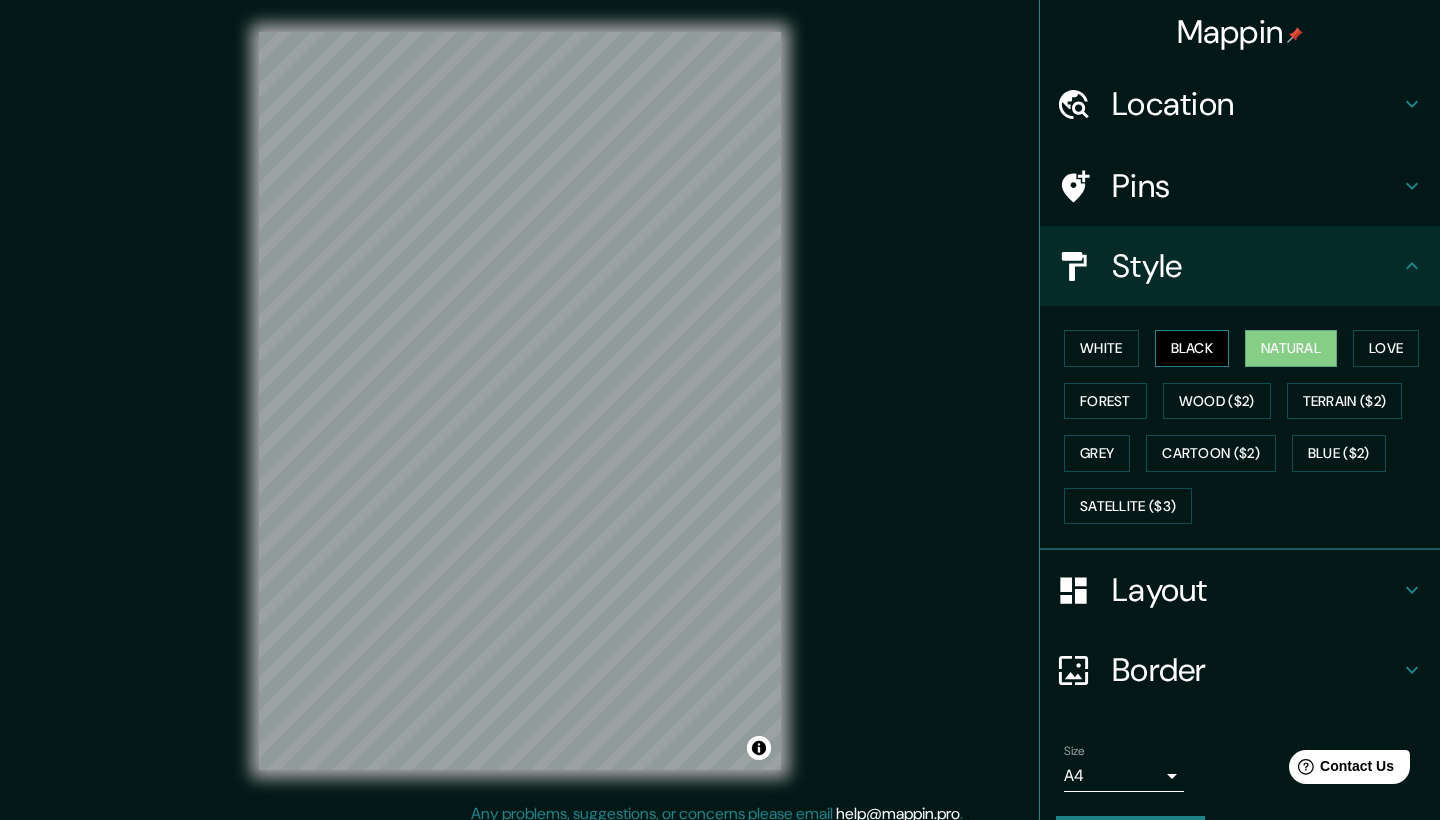 click on "Black" at bounding box center (1192, 348) 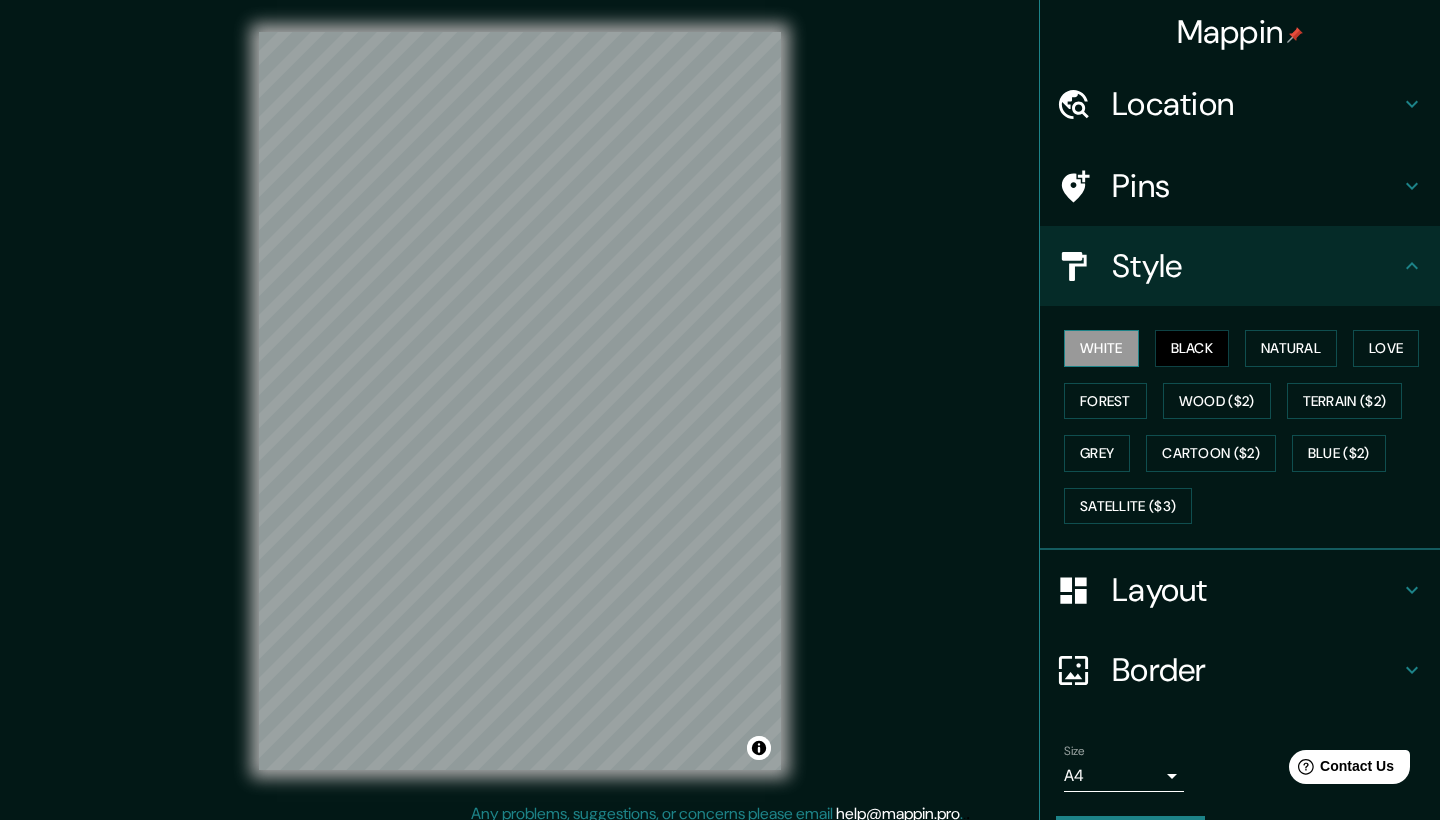 click on "White" at bounding box center (1101, 348) 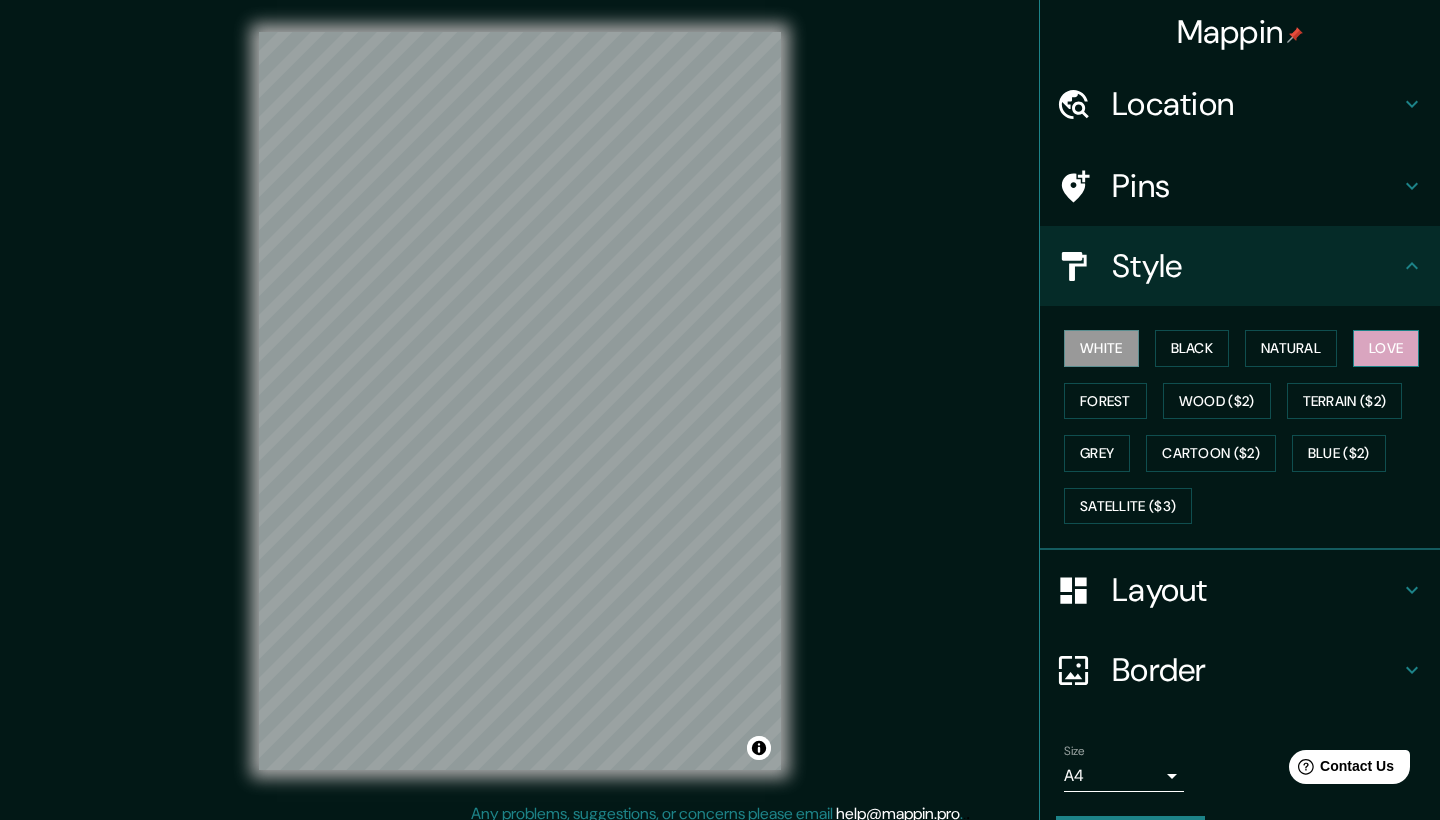 click on "Love" at bounding box center (1386, 348) 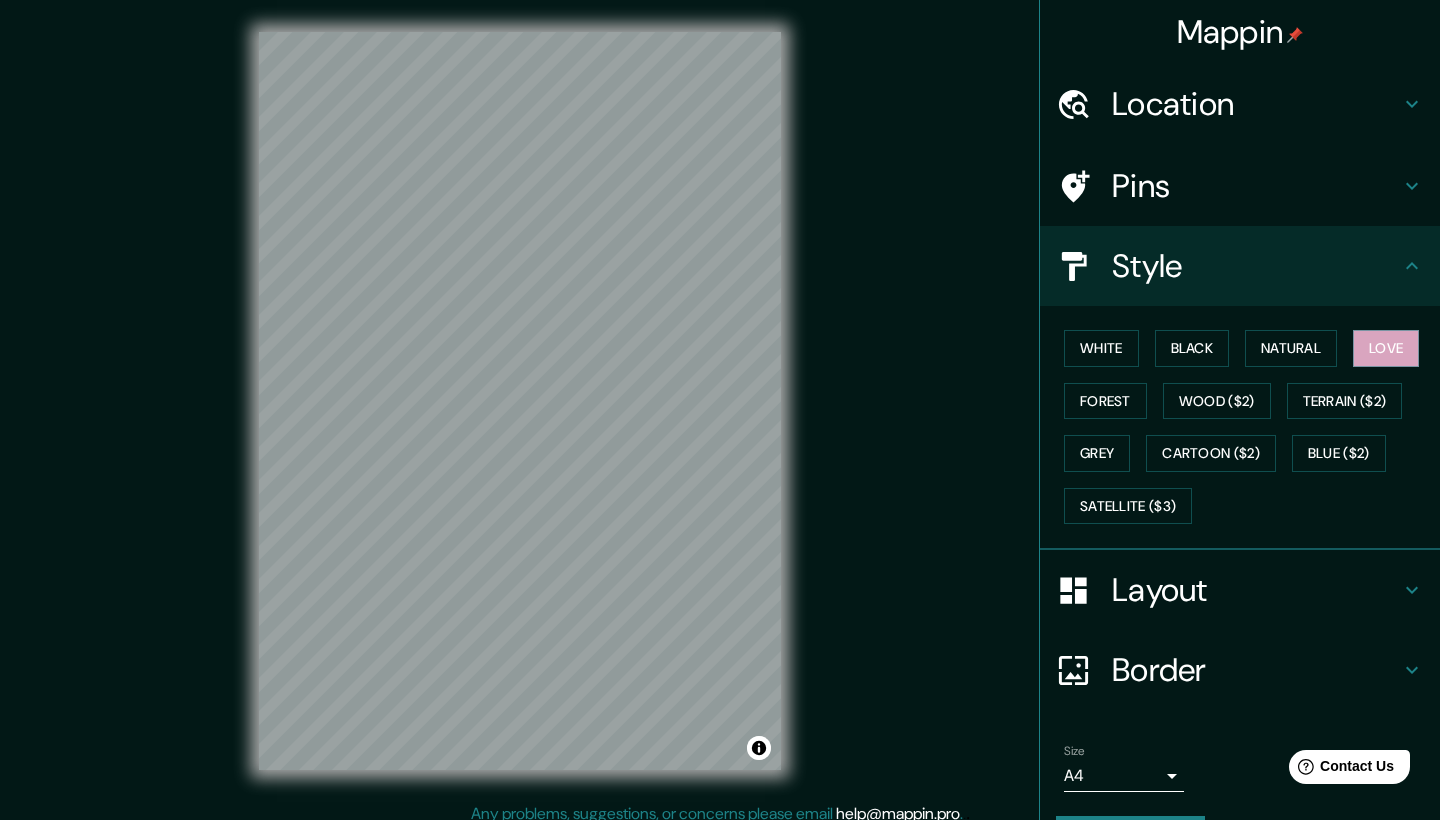 click on "White Black Natural Love Forest Wood ($2) Terrain ($2) Grey Cartoon ($2) Blue ($2) Satellite ($3)" at bounding box center (1248, 427) 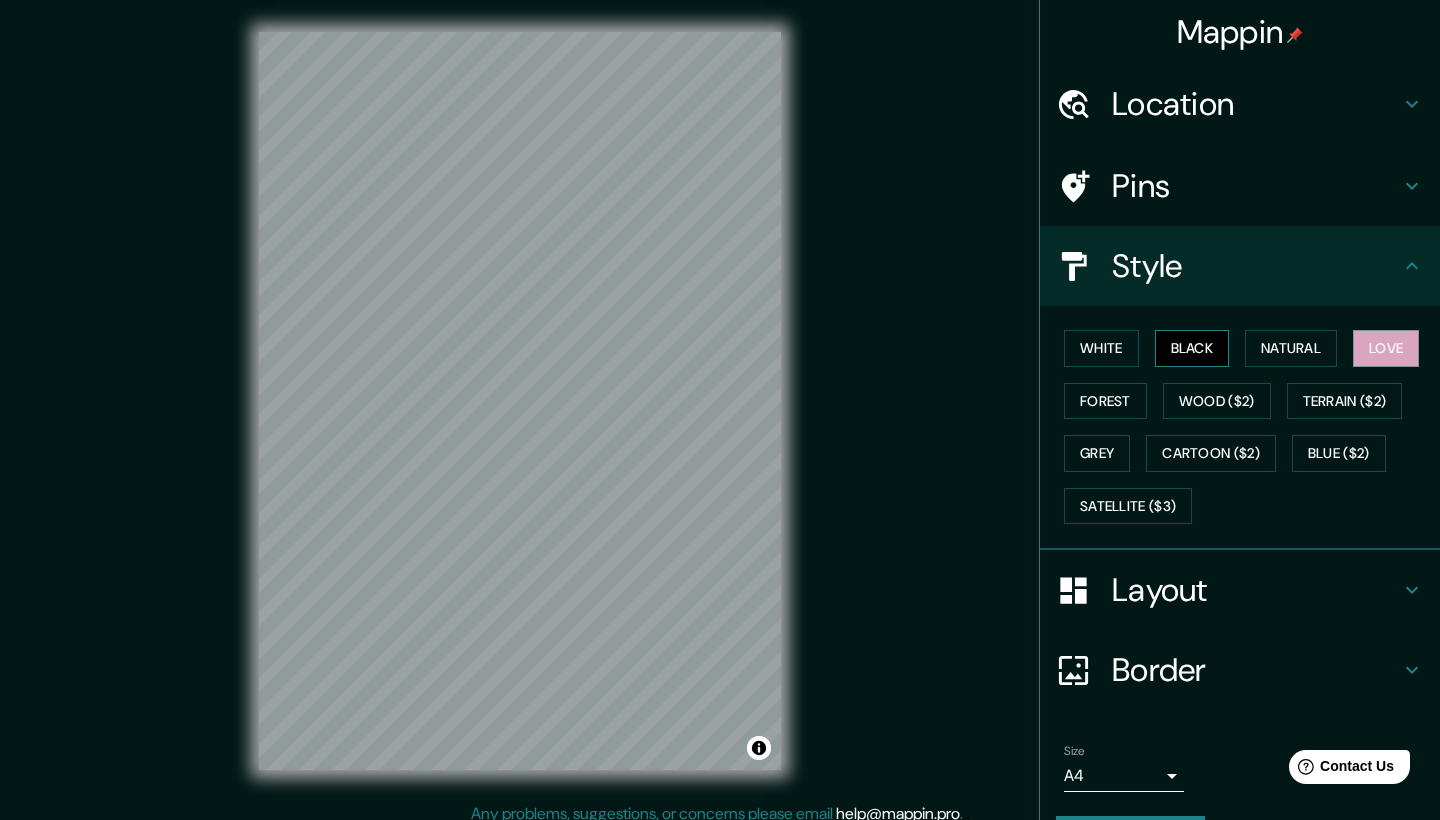 click on "Black" at bounding box center [1192, 348] 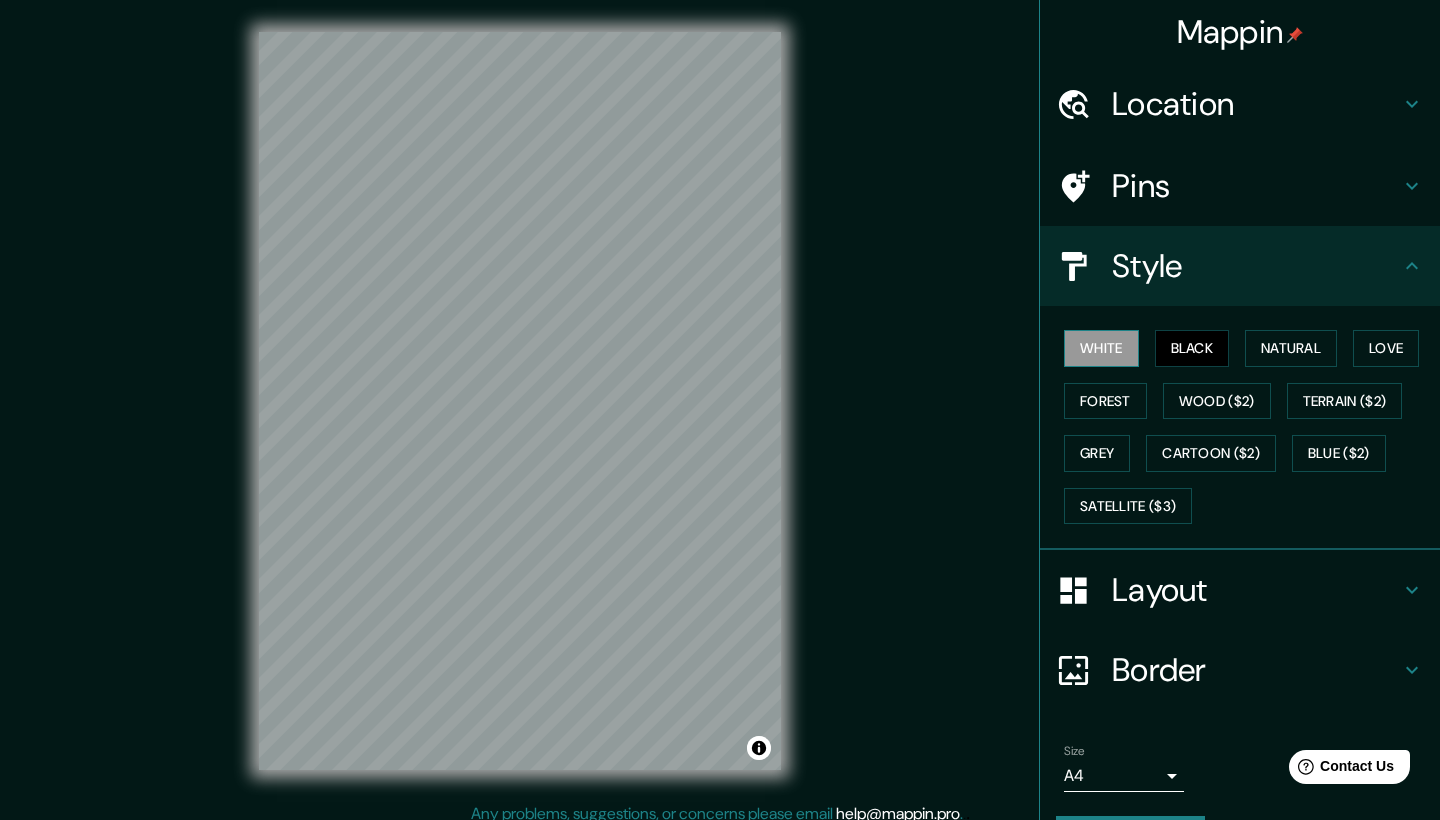 click on "White" at bounding box center [1101, 348] 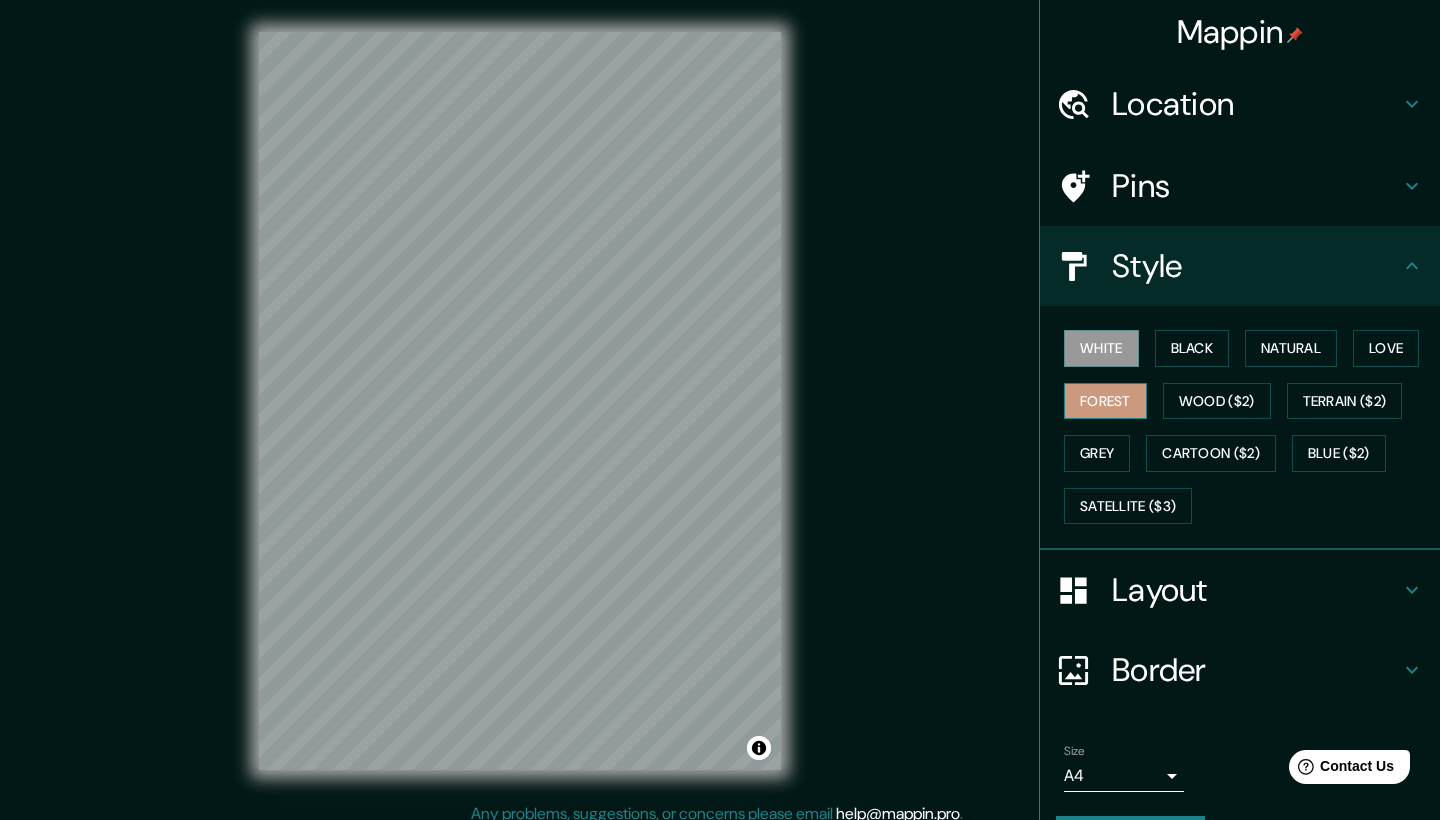 click on "Forest" at bounding box center [1105, 401] 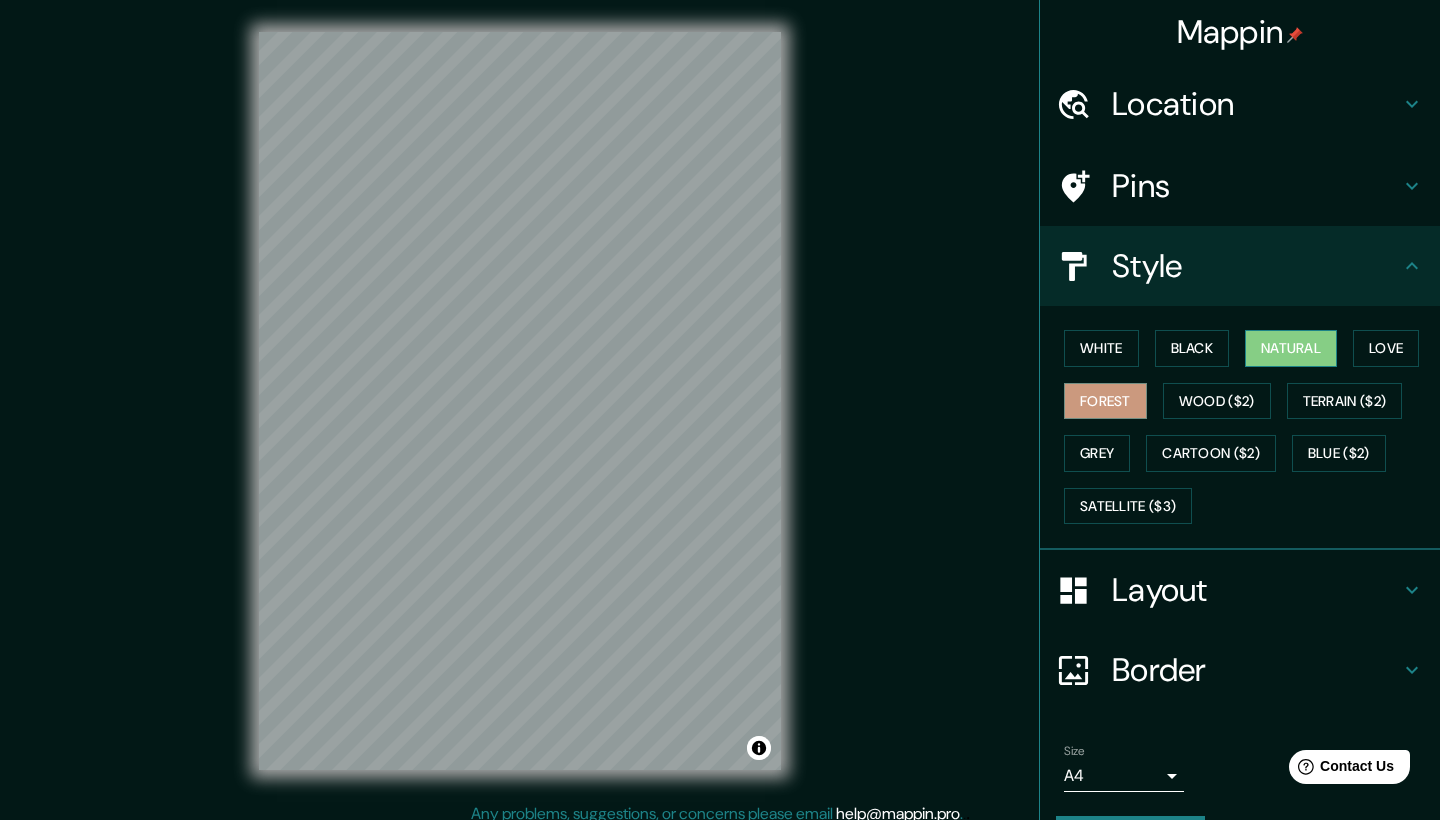 click on "Natural" at bounding box center [1291, 348] 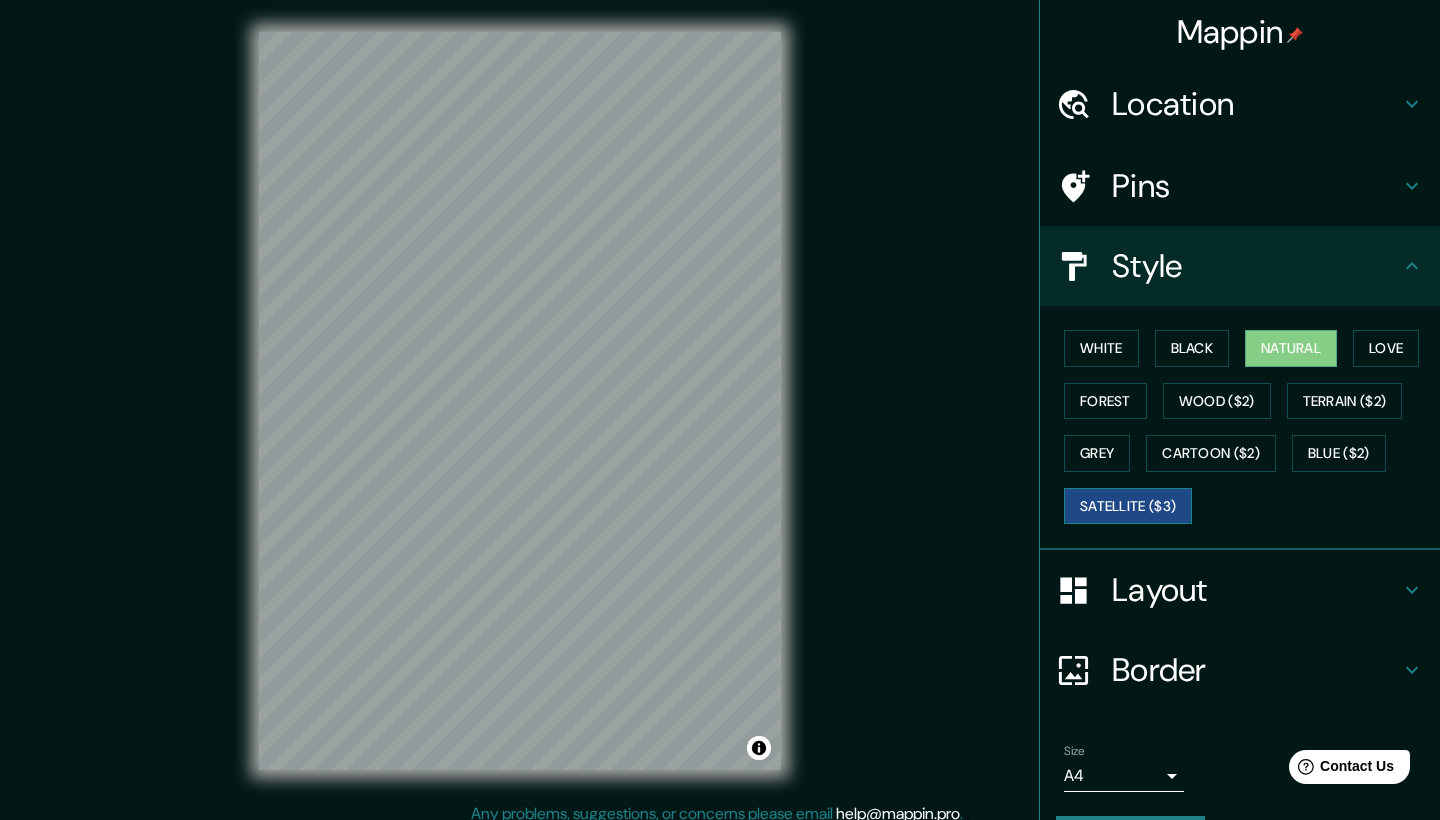 click on "Satellite ($3)" at bounding box center [1128, 506] 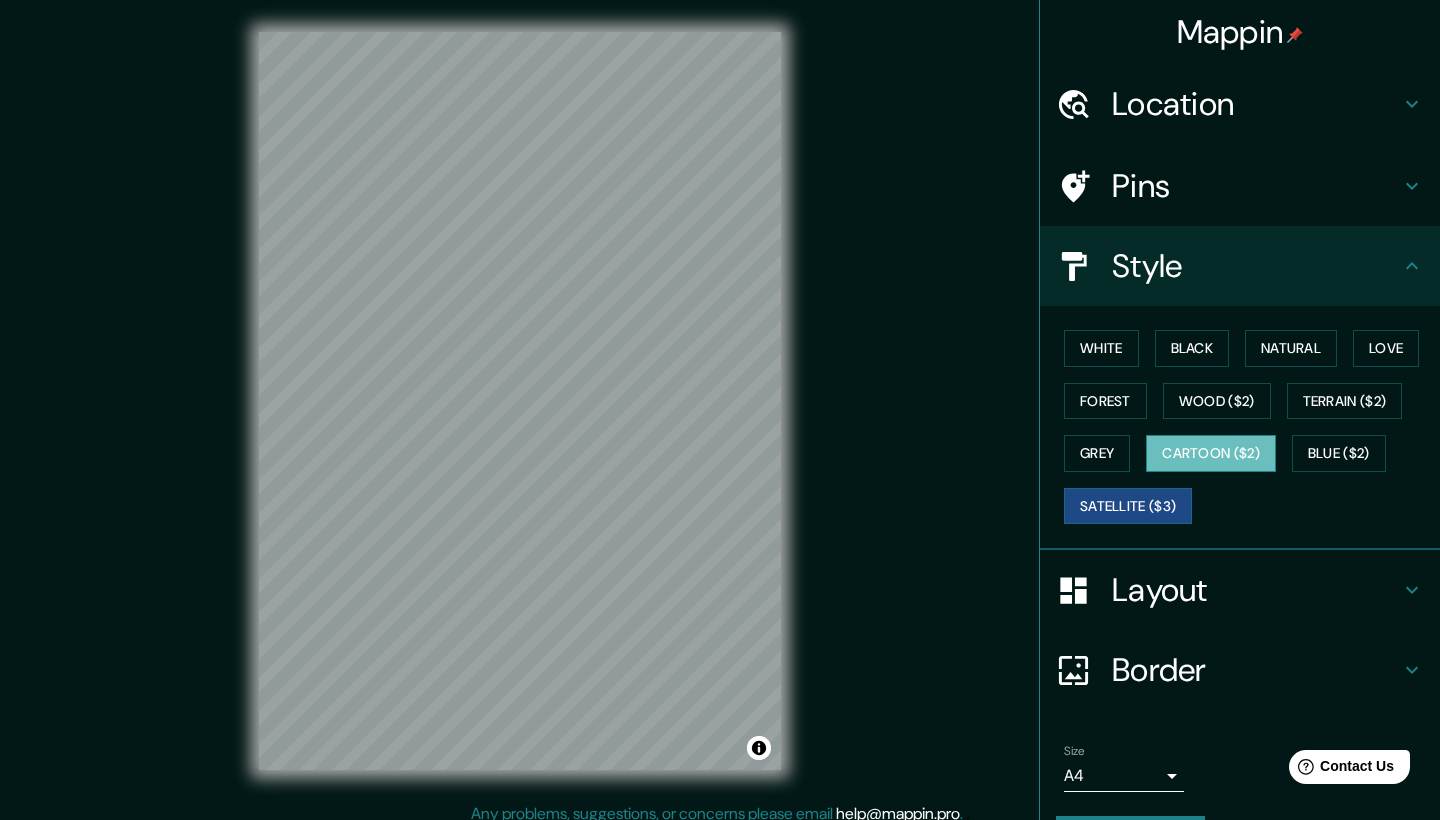 click on "Cartoon ($2)" at bounding box center (1211, 453) 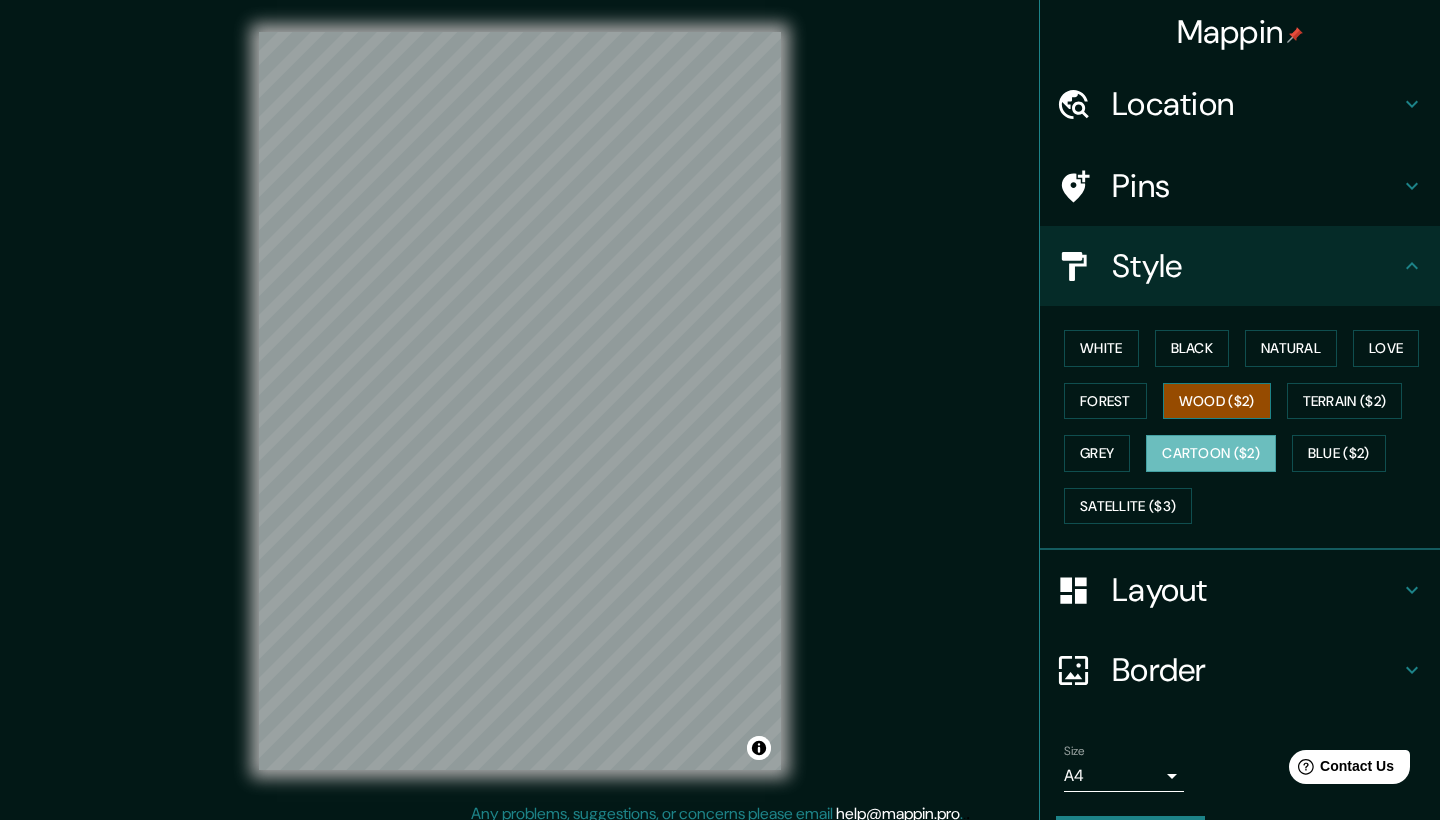 click on "Wood ($2)" at bounding box center [1217, 401] 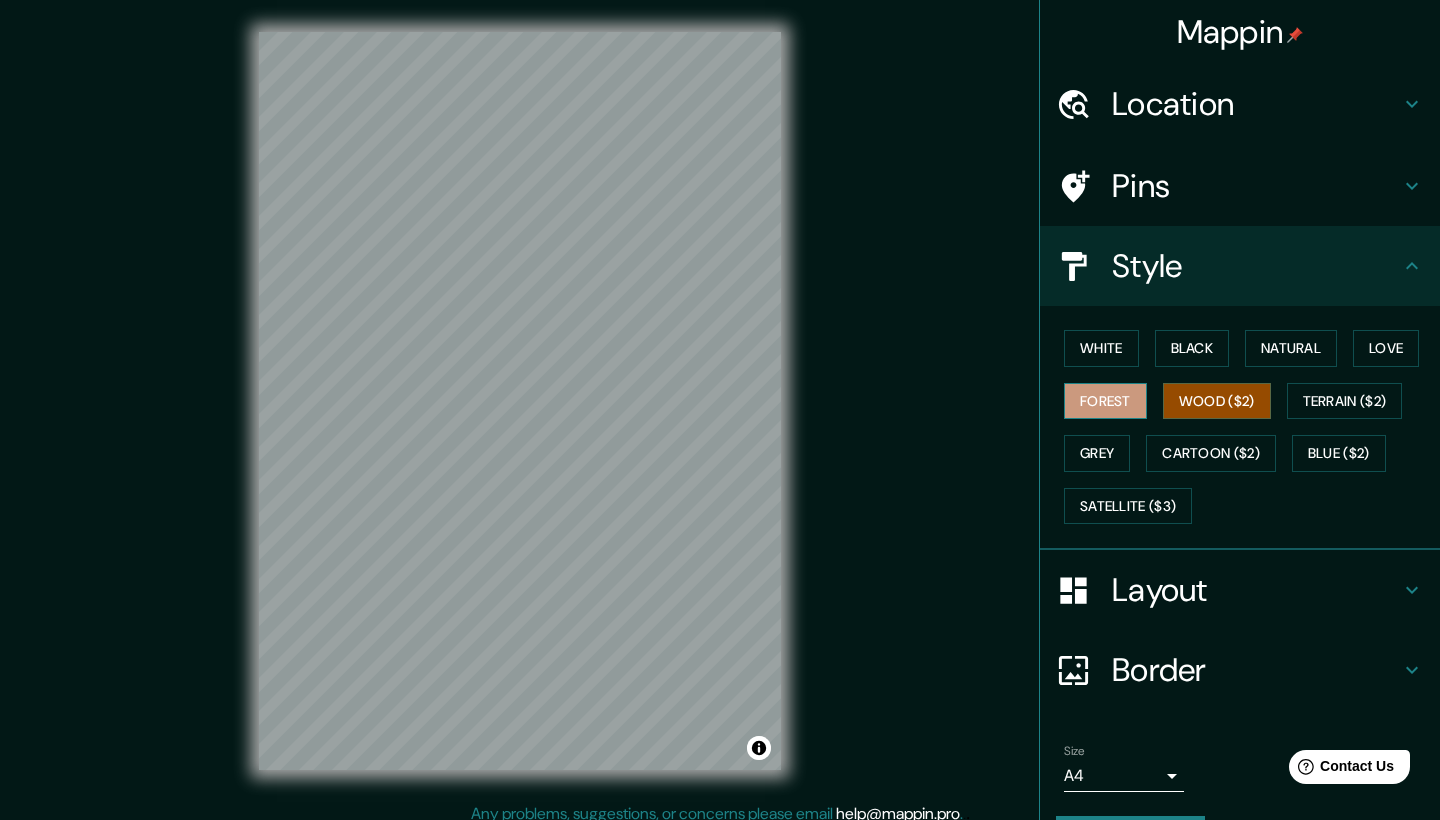 click on "Forest" at bounding box center (1105, 401) 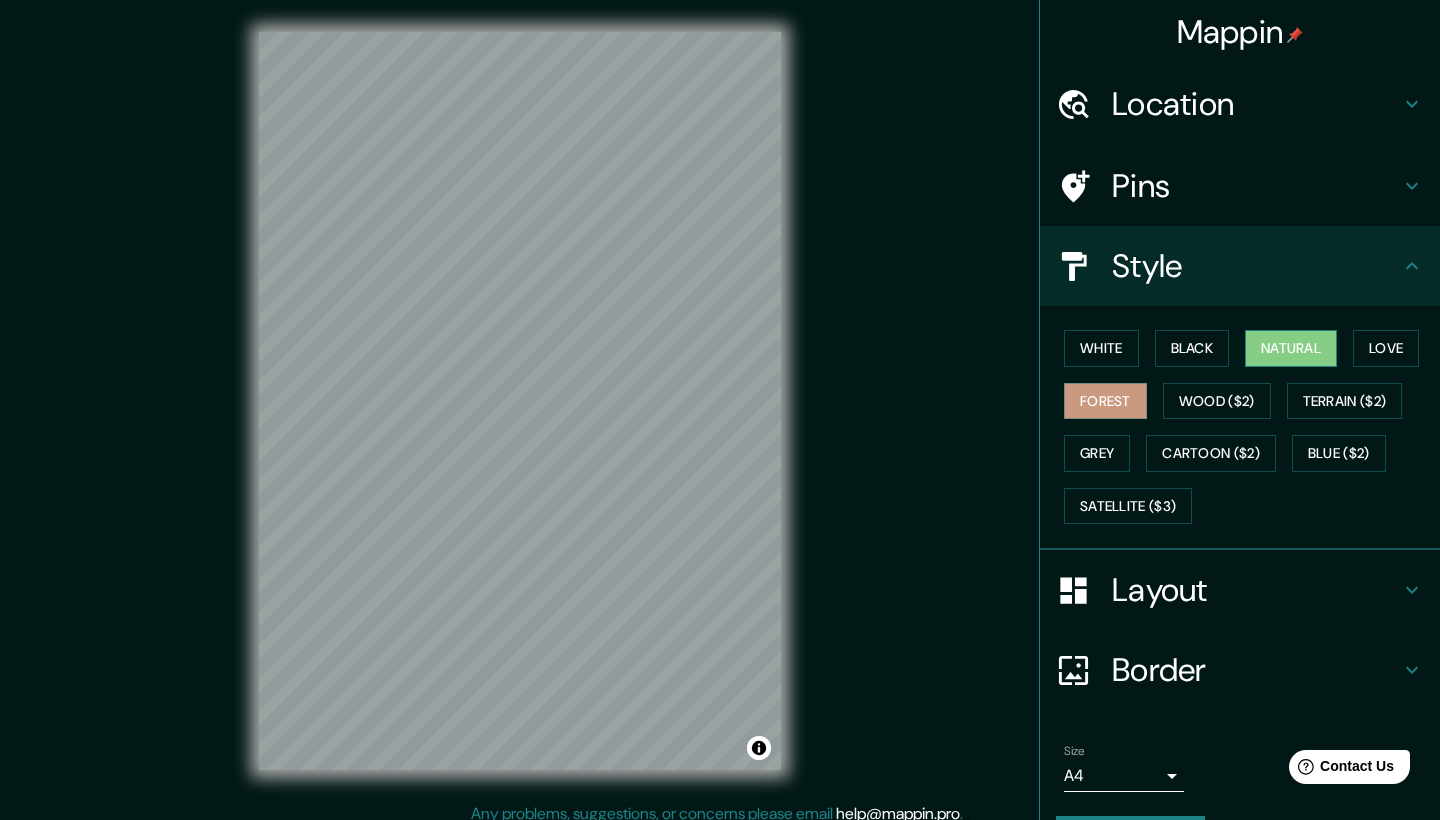 click on "Natural" at bounding box center (1291, 348) 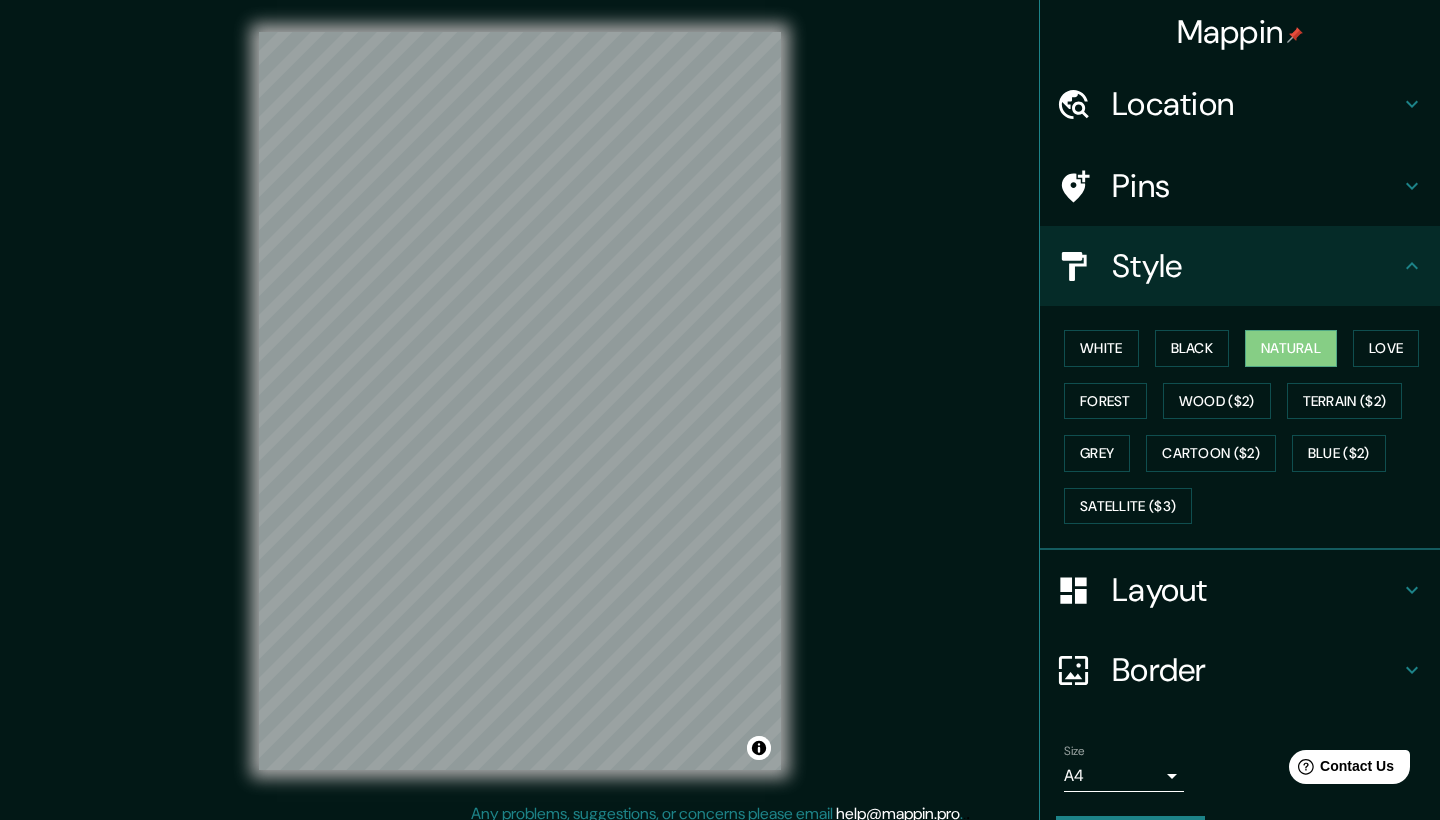 click on "Pins" at bounding box center [1240, 186] 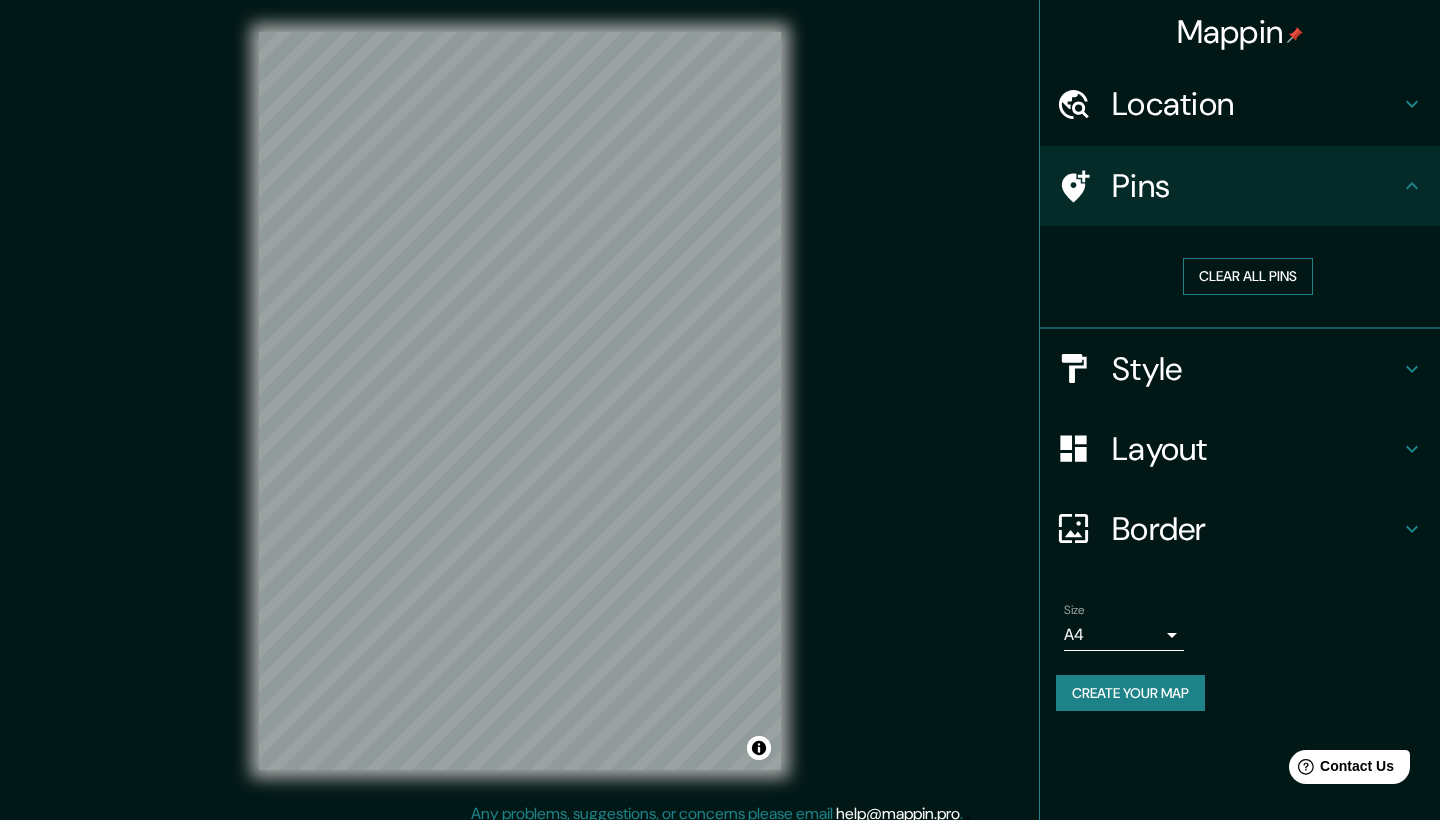 click on "Clear all pins" at bounding box center [1248, 276] 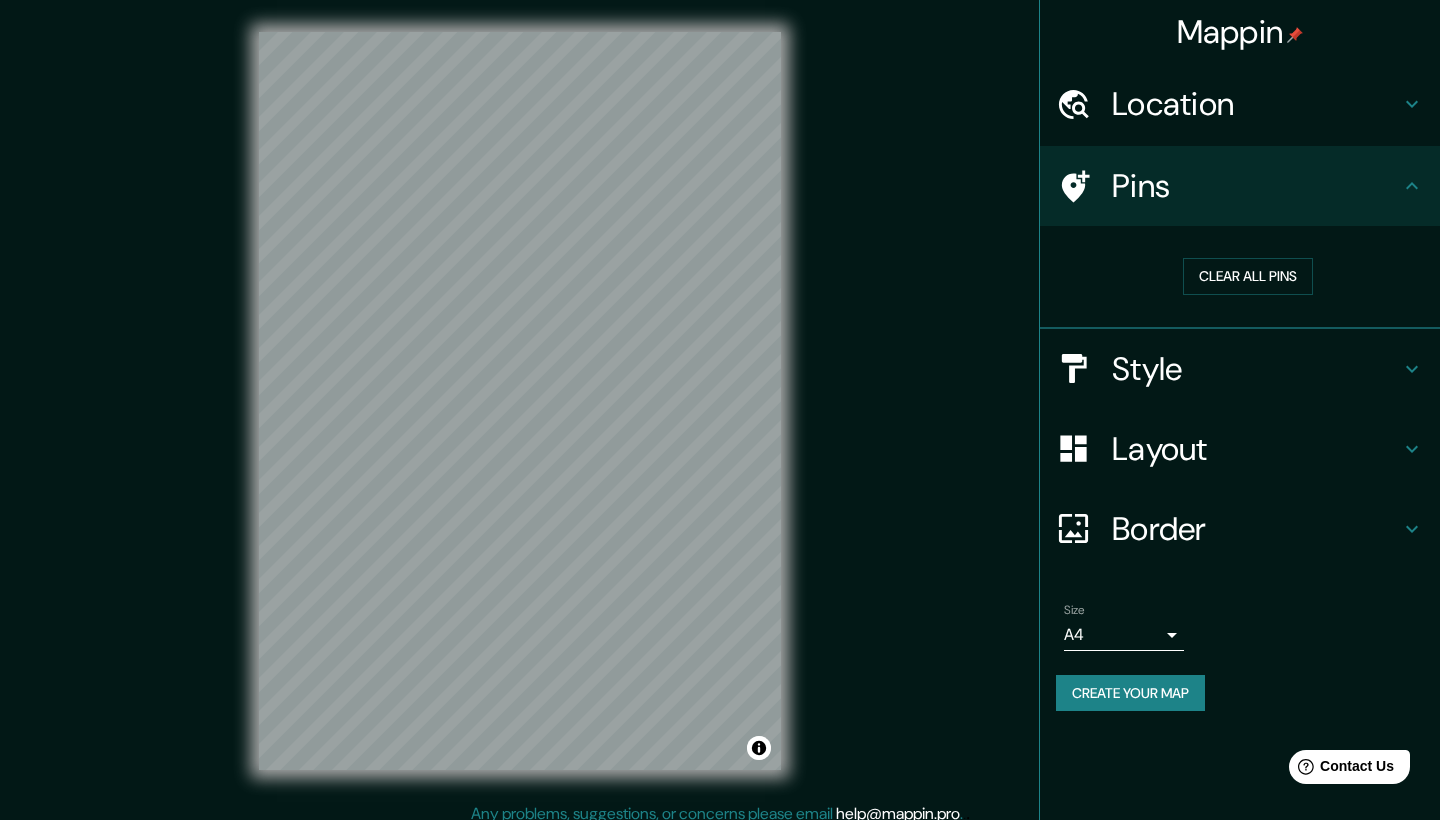 click on "Layout" at bounding box center [1256, 449] 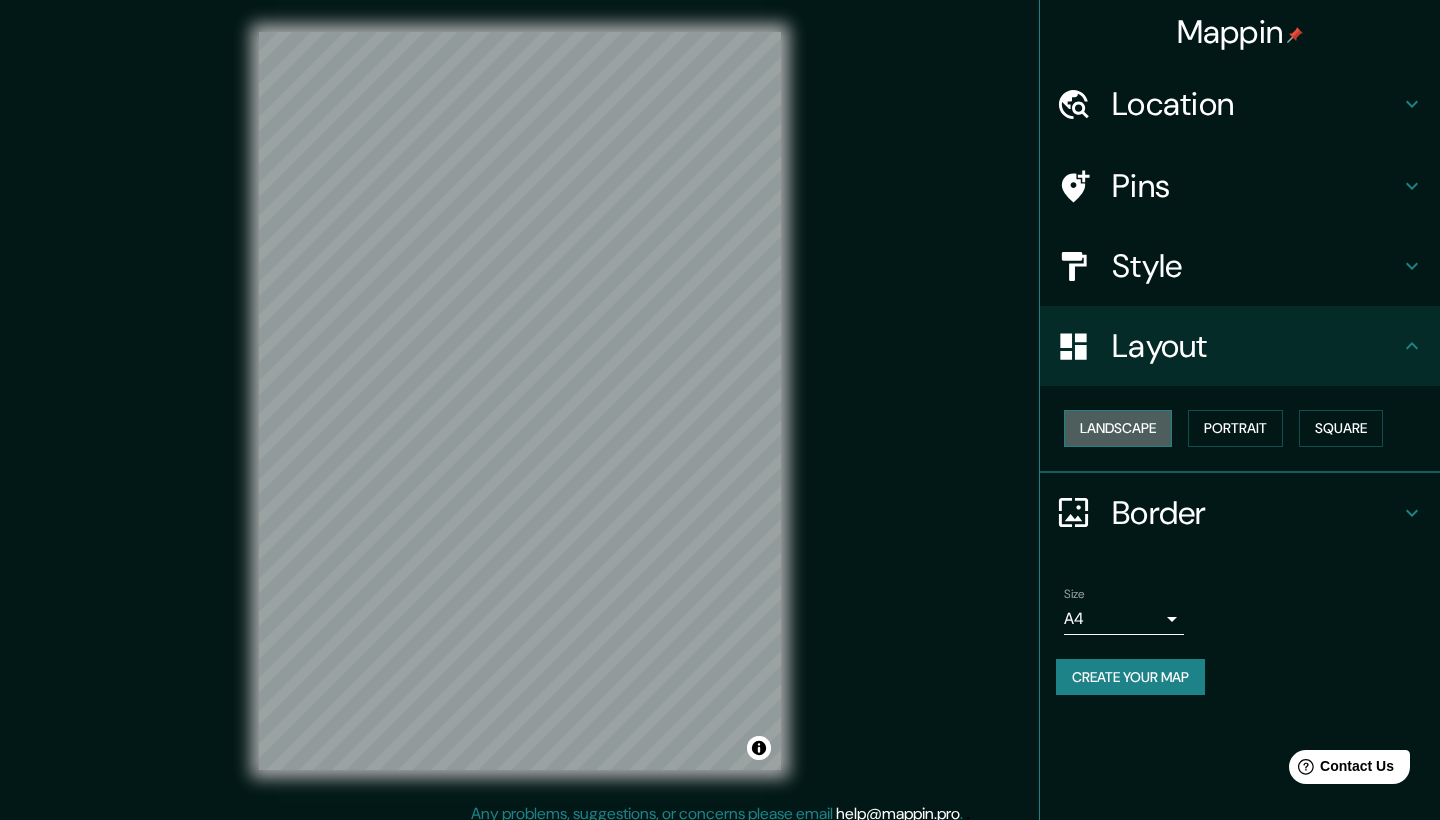click on "Landscape" at bounding box center (1118, 428) 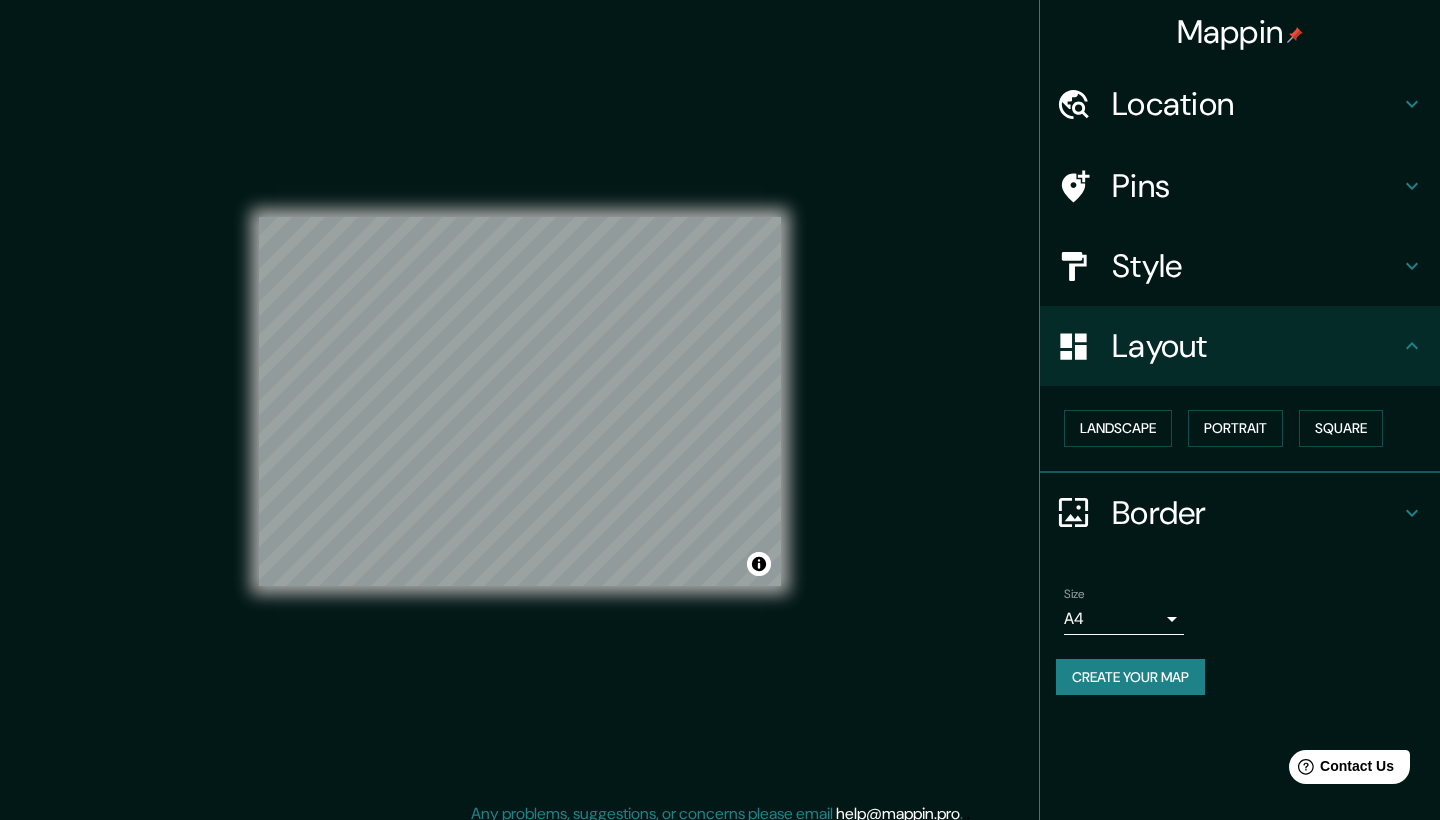 click on "Landscape Portrait Square" at bounding box center (1248, 428) 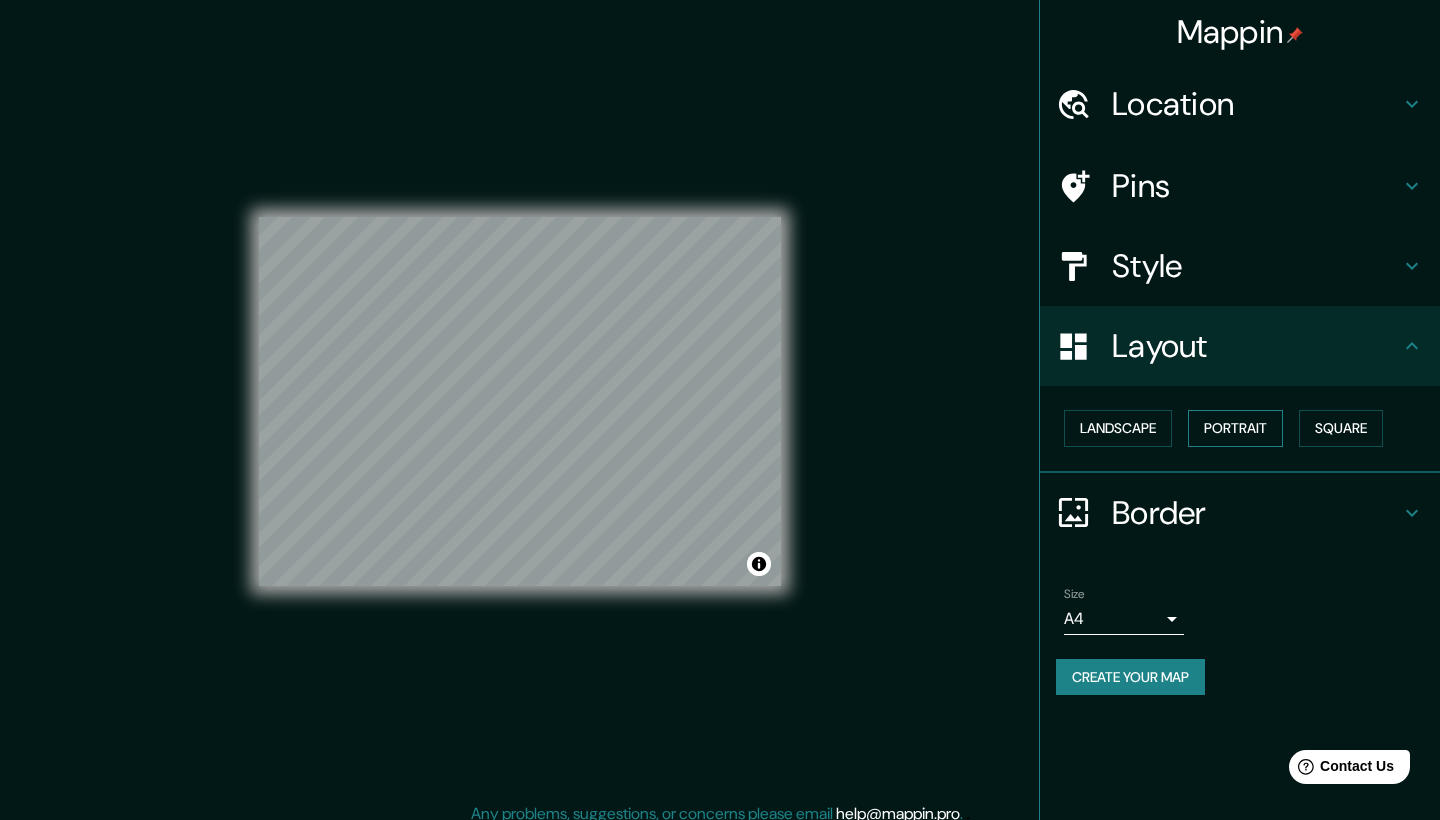 click on "Portrait" at bounding box center [1235, 428] 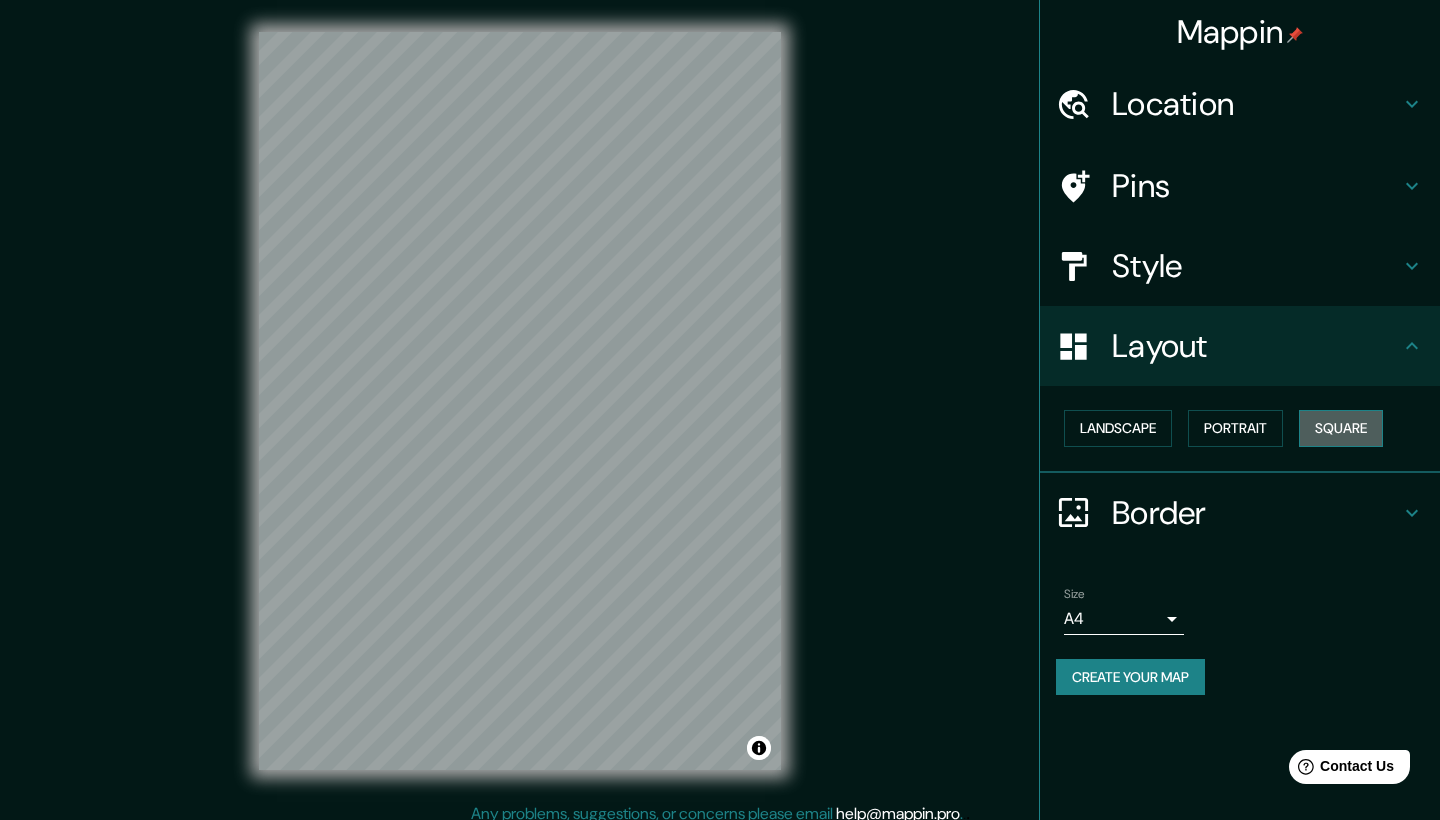 click on "Square" at bounding box center (1341, 428) 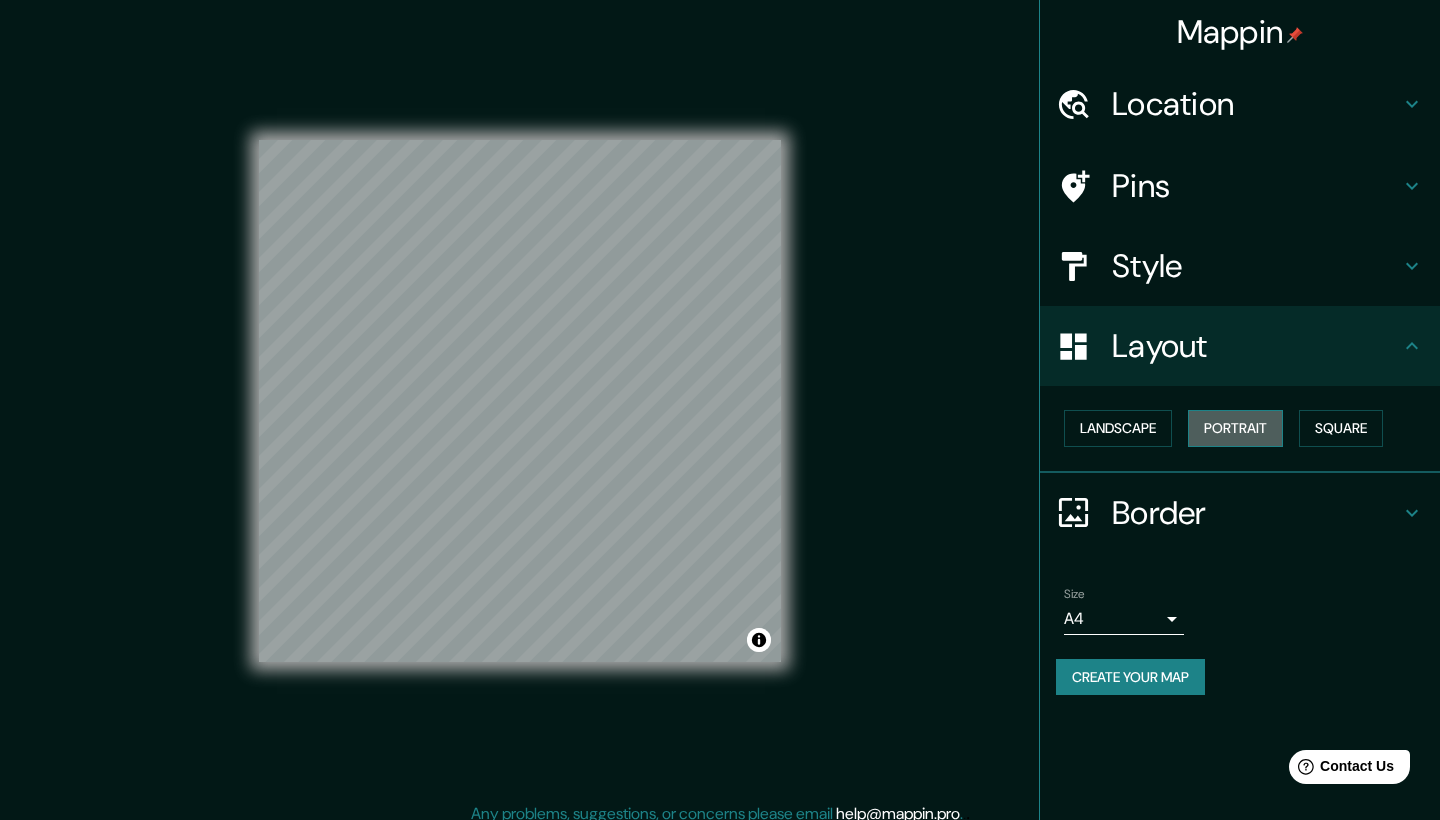 click on "Portrait" at bounding box center [1235, 428] 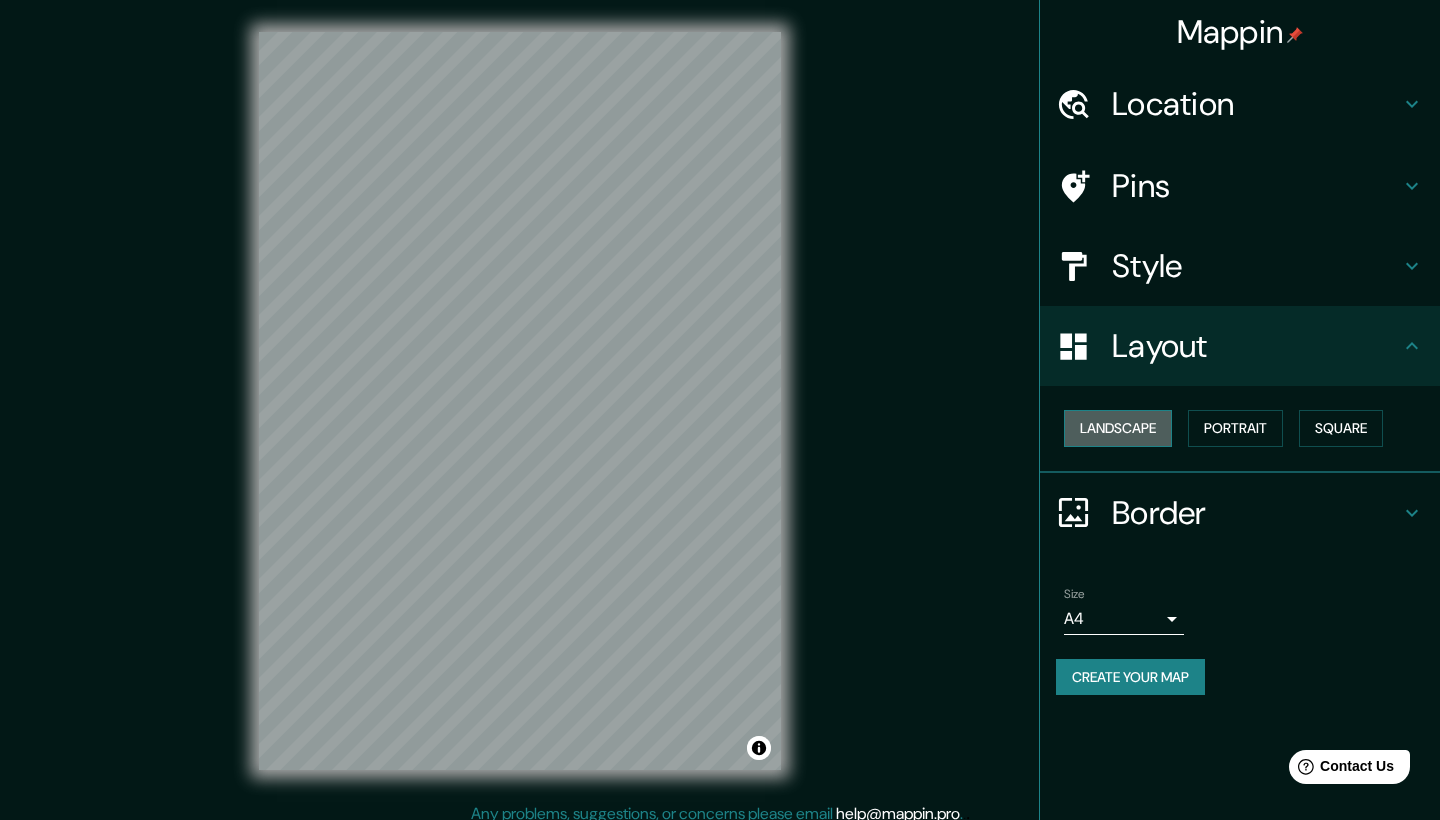 click on "Landscape" at bounding box center (1118, 428) 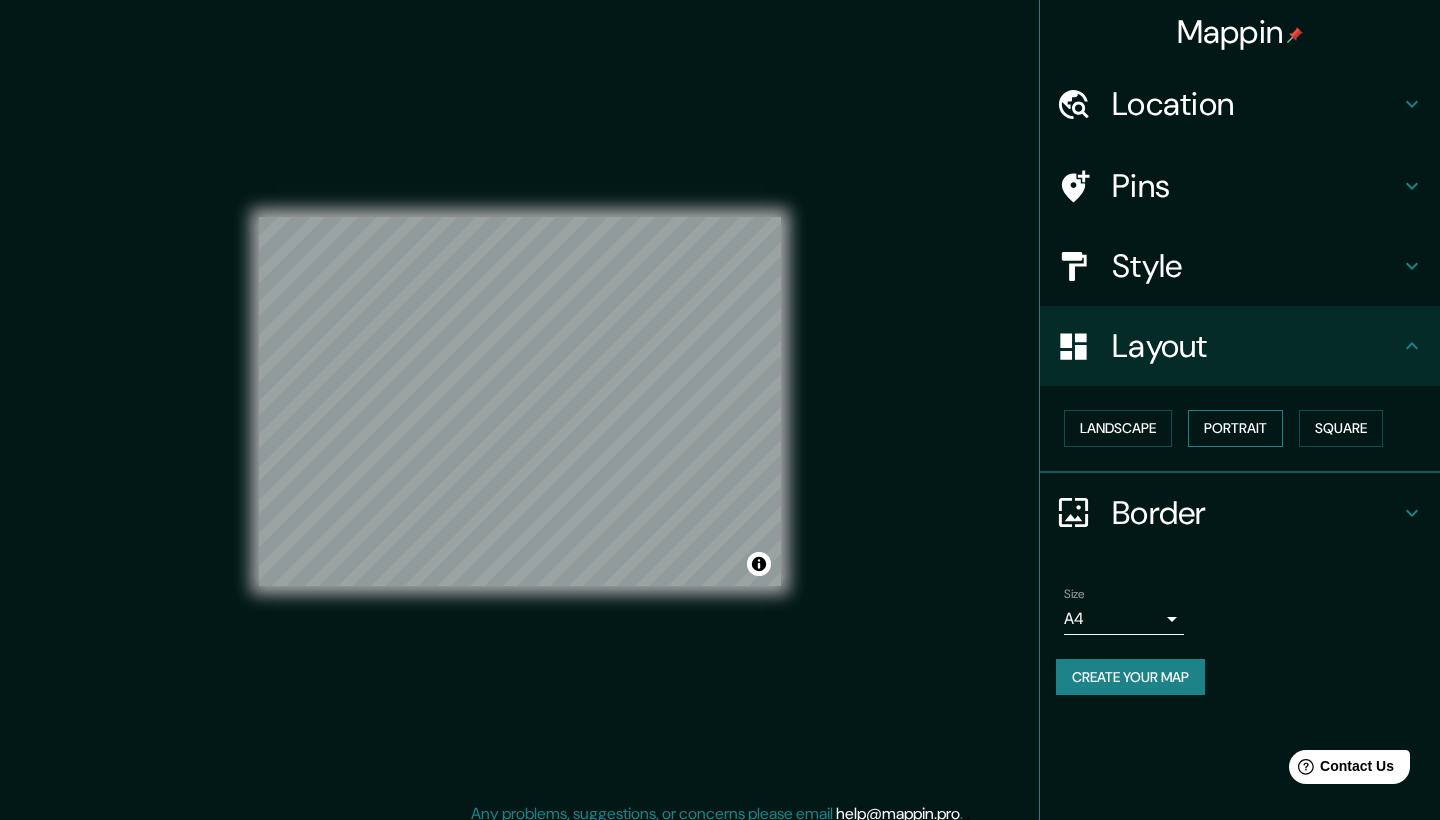 click on "Portrait" at bounding box center (1235, 428) 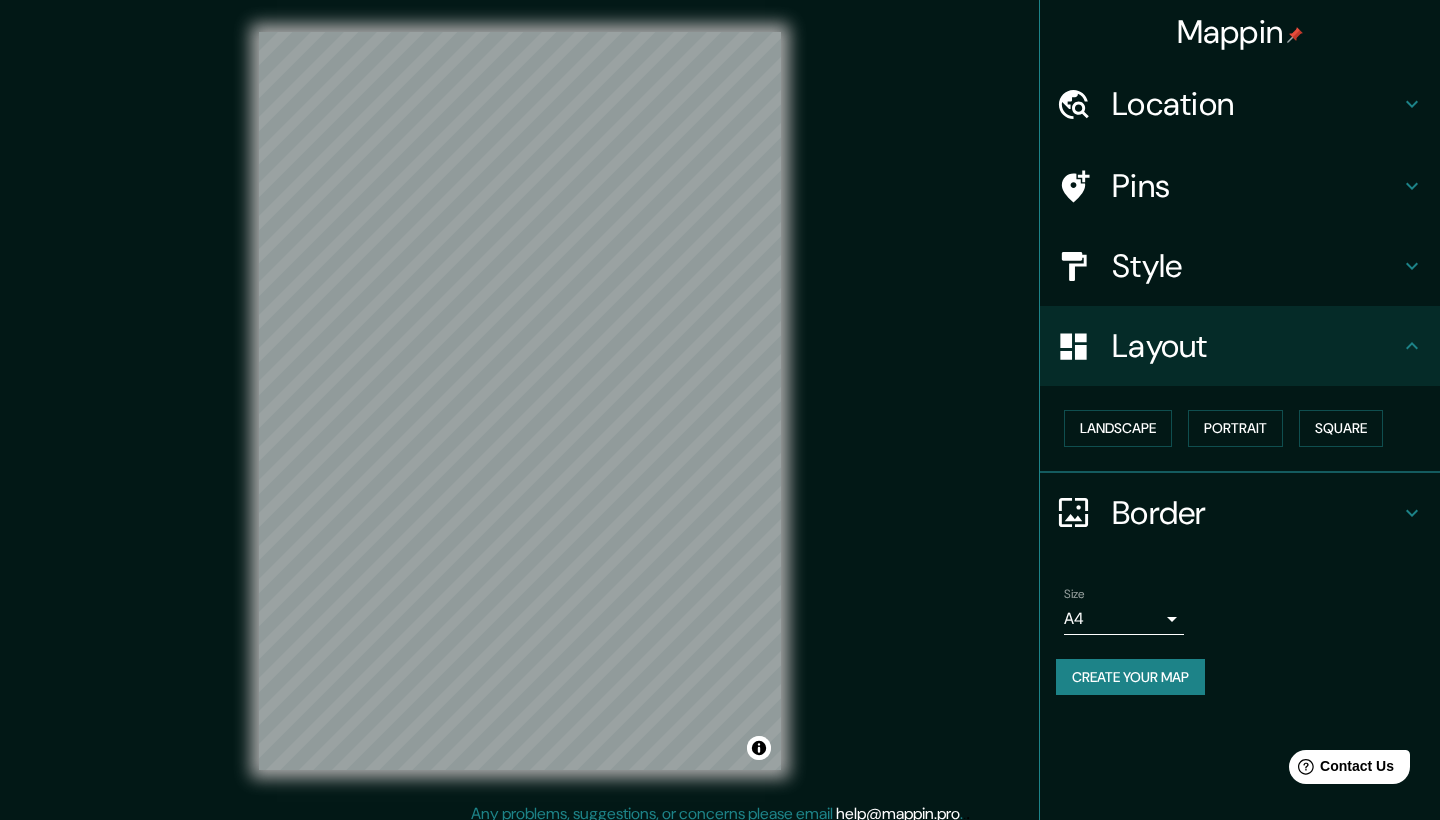 click on "Border" at bounding box center [1256, 513] 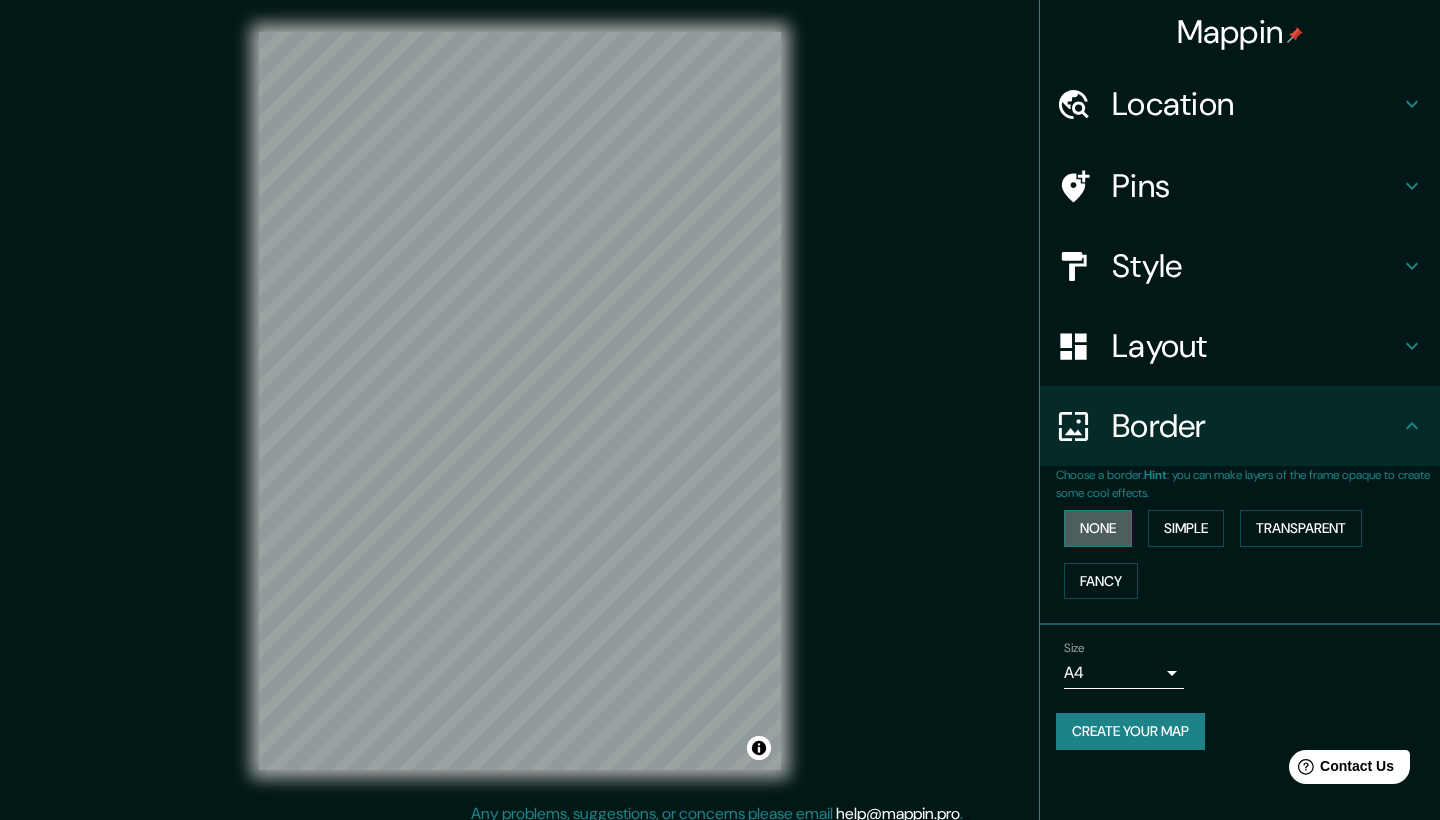 click on "None" at bounding box center [1098, 528] 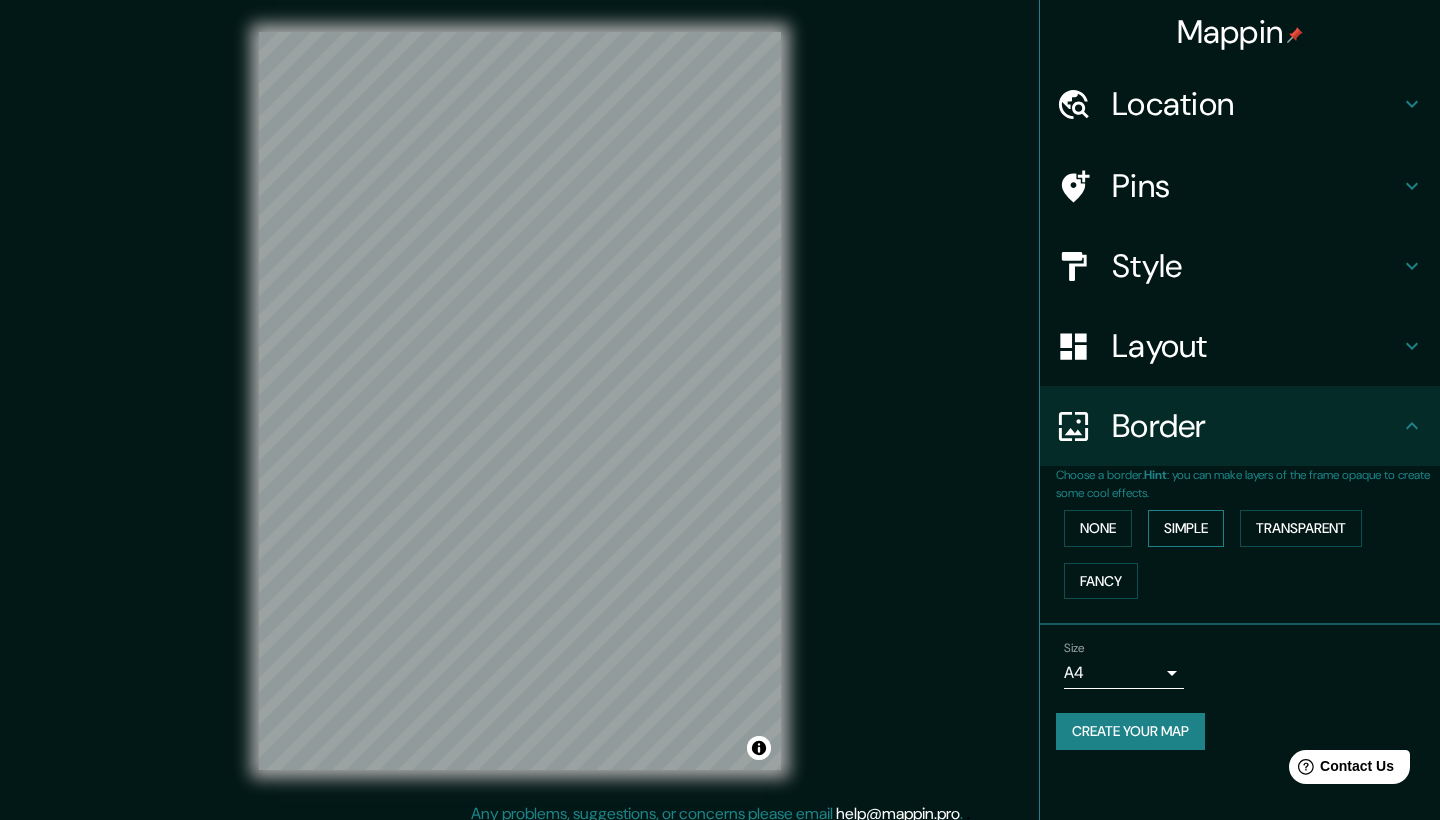 click on "Simple" at bounding box center [1186, 528] 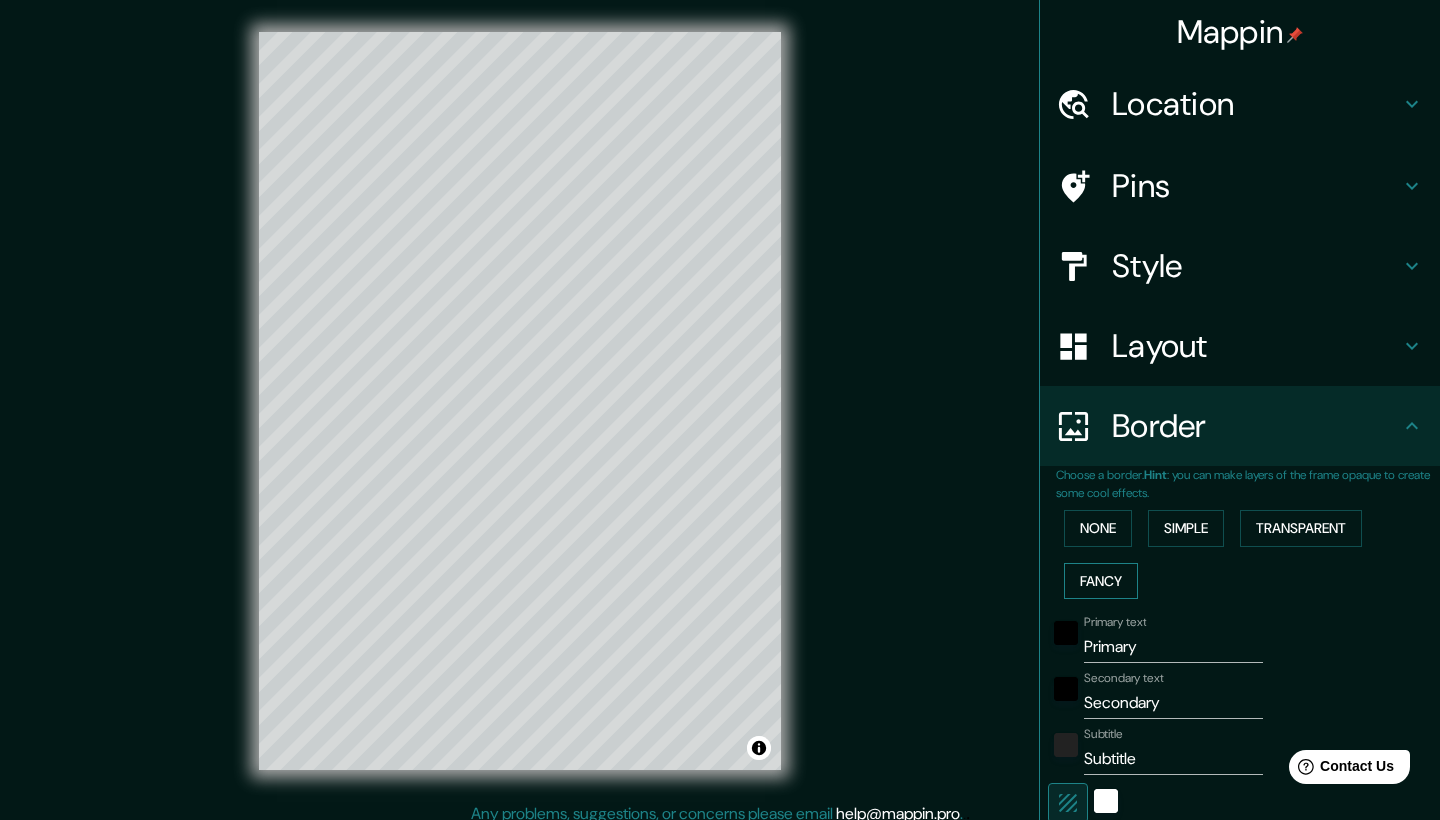click on "Fancy" at bounding box center [1101, 581] 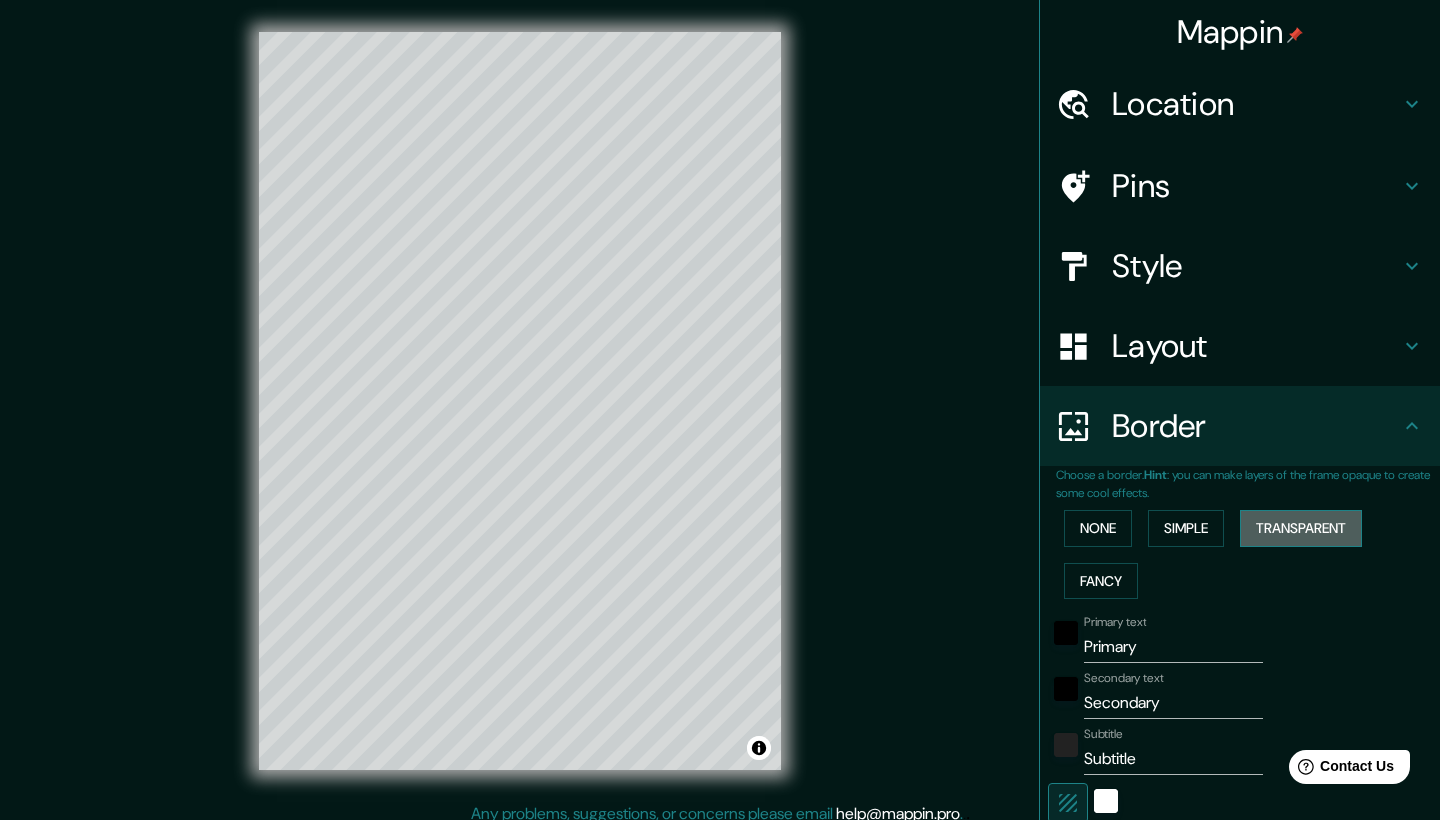 click on "Transparent" at bounding box center (1301, 528) 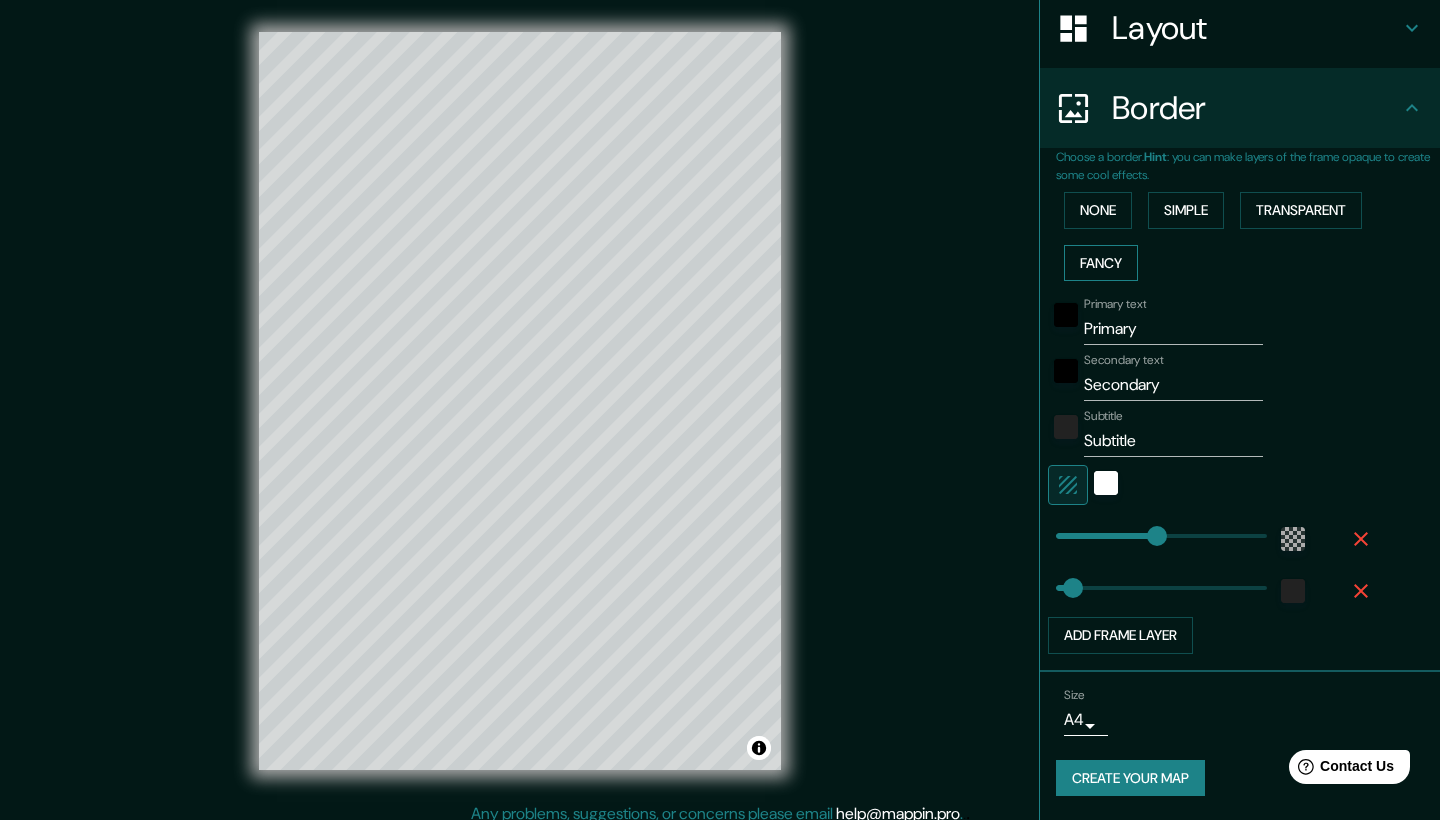 scroll, scrollTop: 330, scrollLeft: 0, axis: vertical 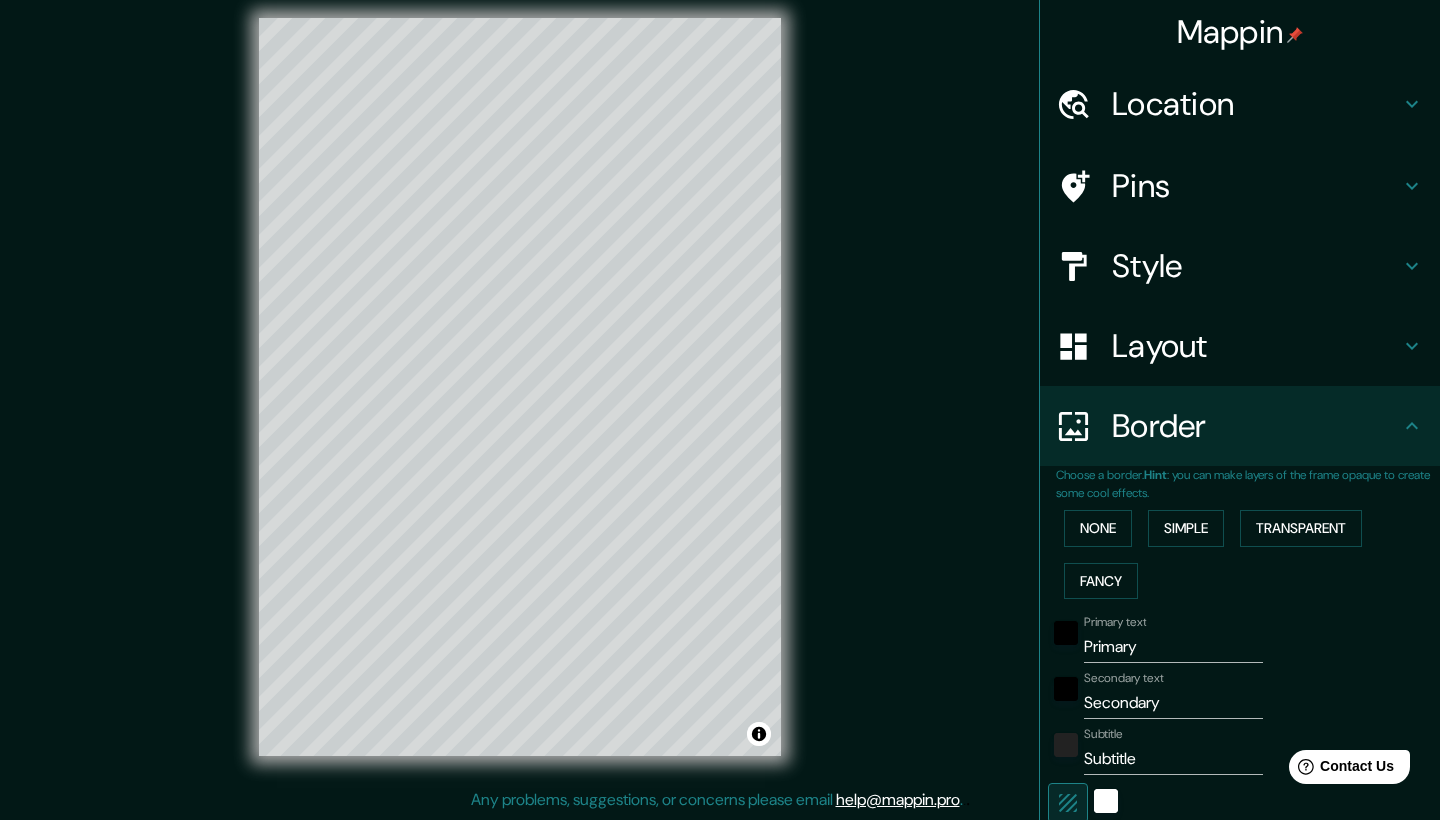 click on "Location" at bounding box center [1256, 104] 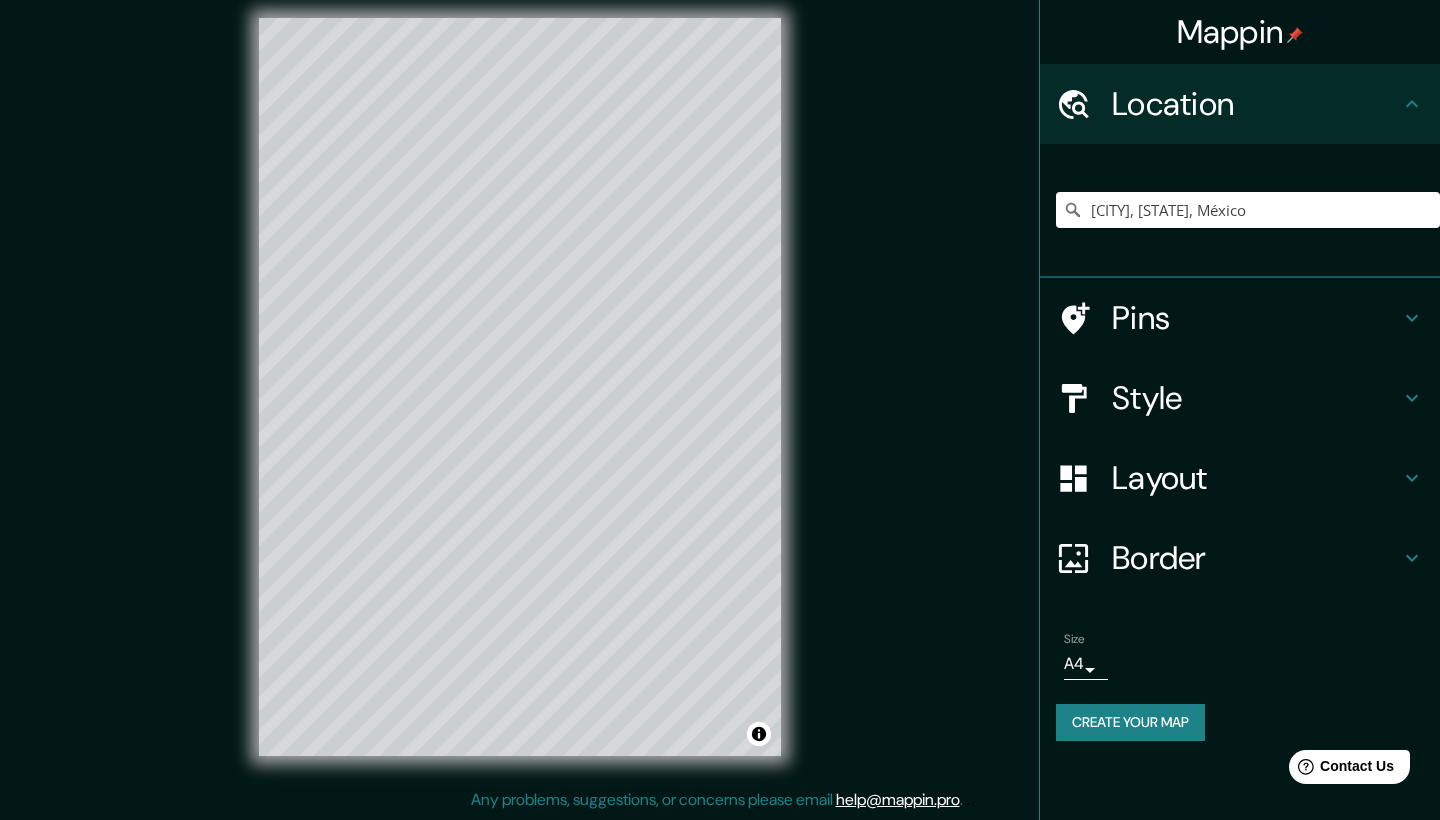click on "Pins" at bounding box center [1240, 318] 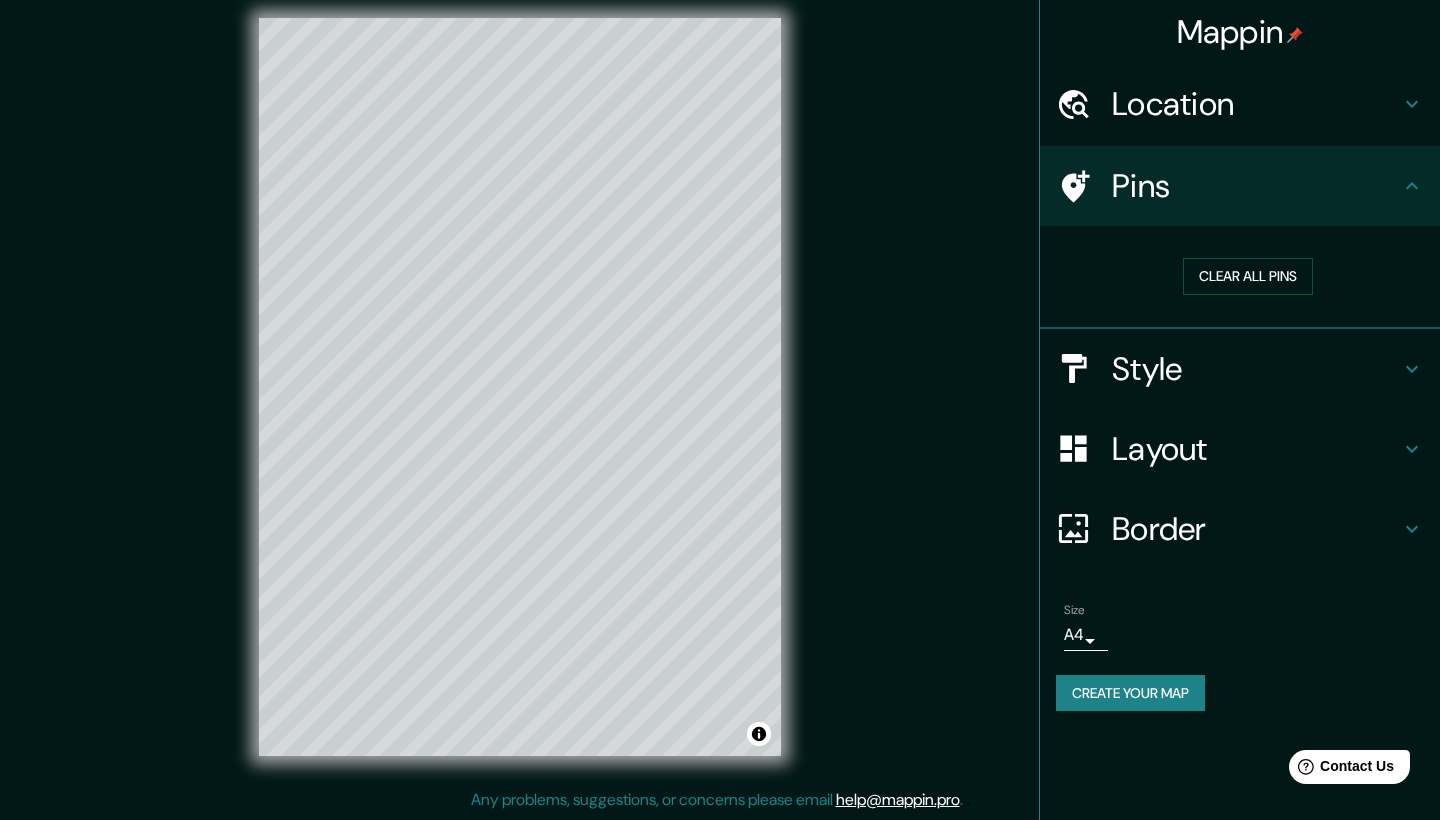 click on "Style" at bounding box center (1240, 369) 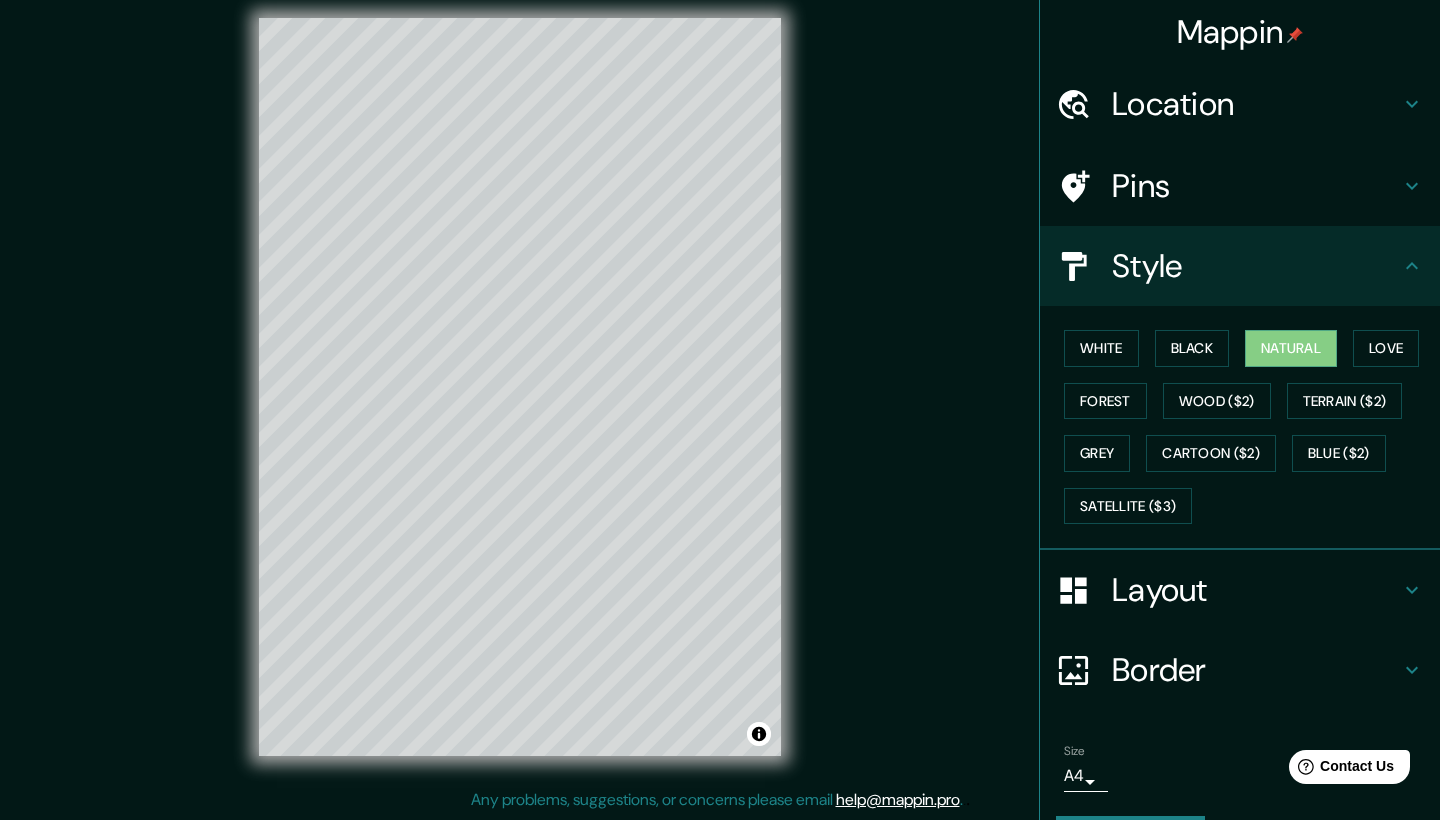 click on "White Black Natural Love Forest Wood ($2) Terrain ($2) Grey Cartoon ($2) Blue ($2) Satellite ($3)" at bounding box center [1248, 427] 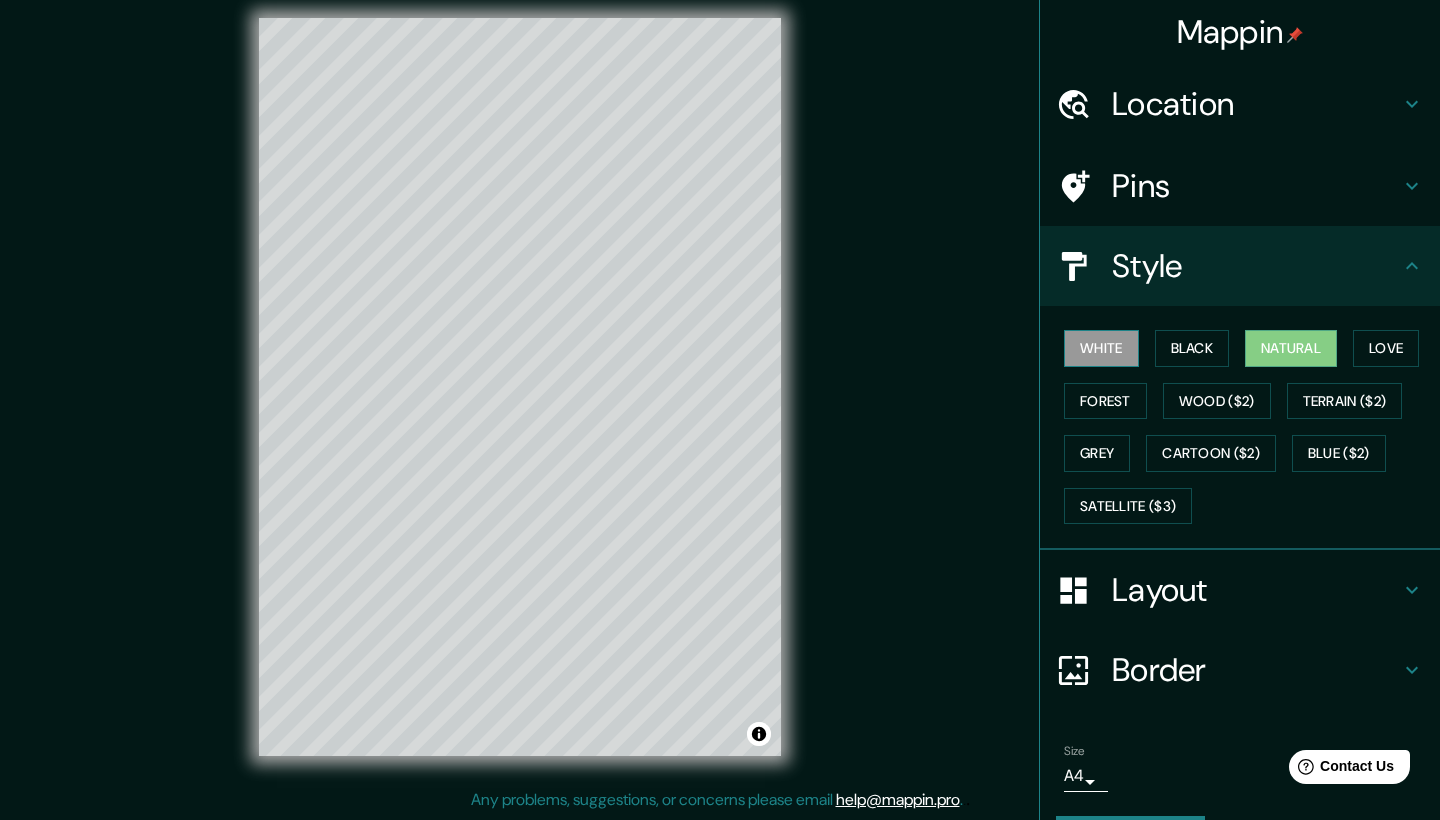 click on "White" at bounding box center [1101, 348] 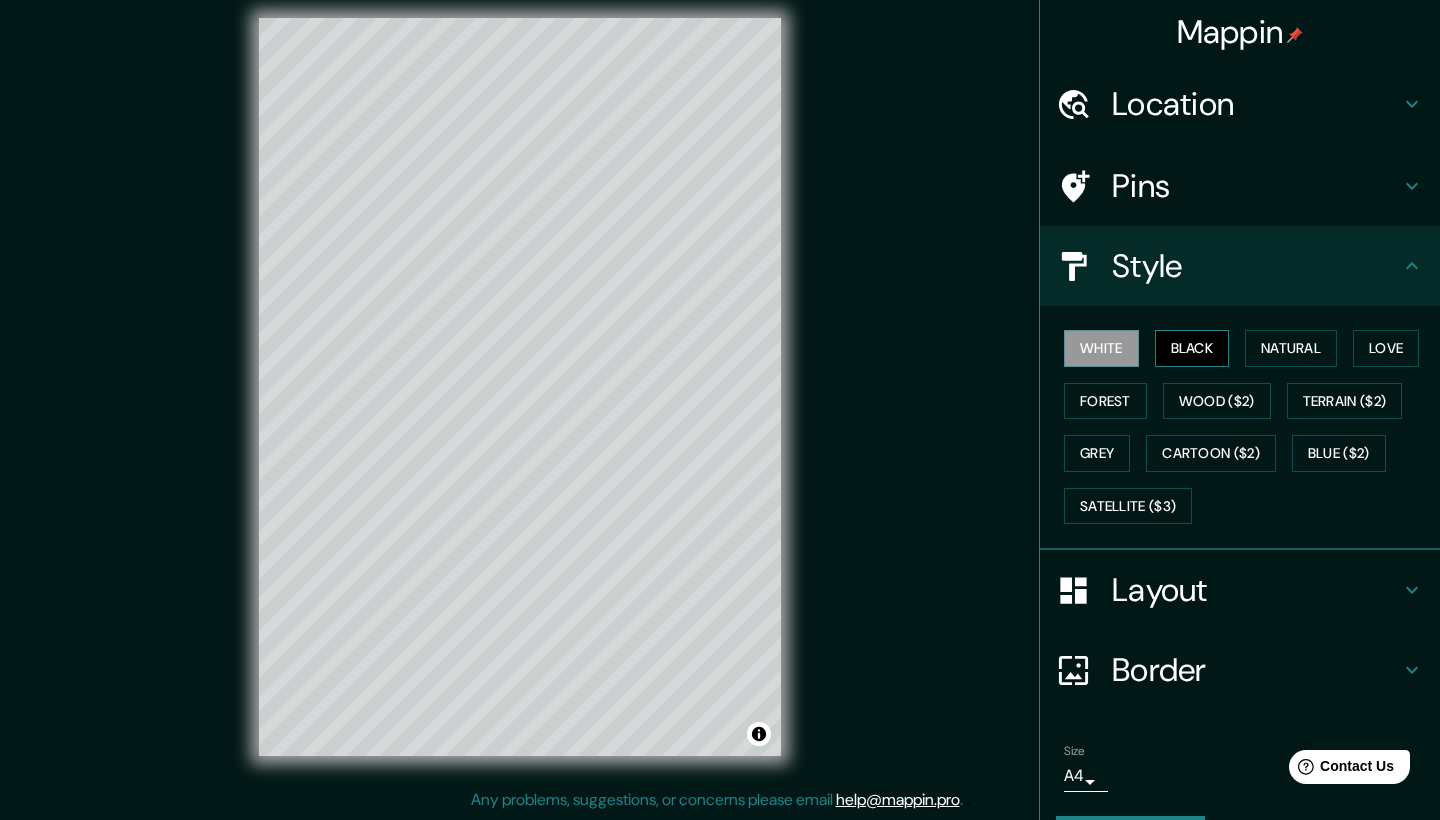 click on "Black" at bounding box center [1192, 348] 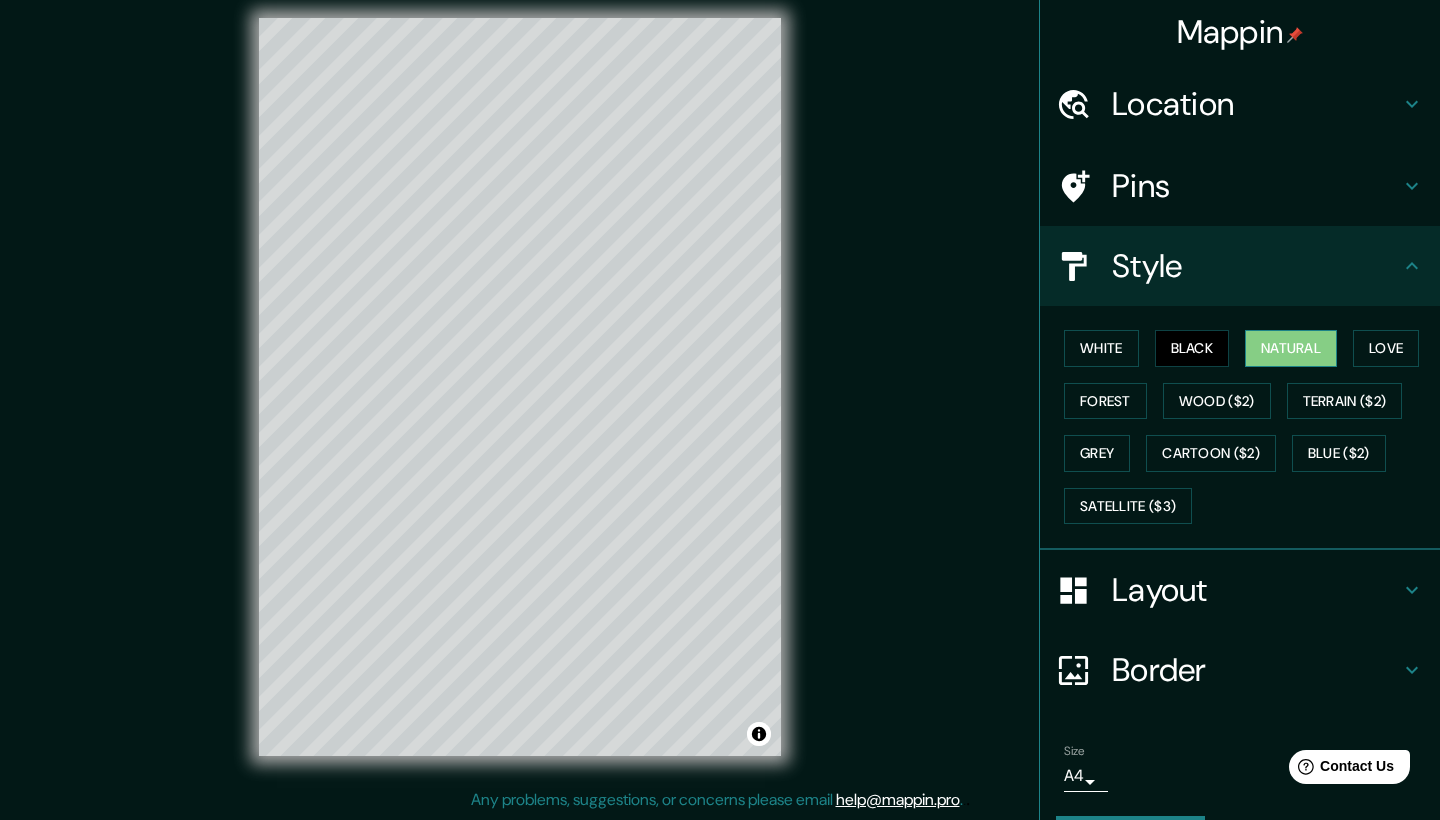click on "Natural" at bounding box center [1291, 348] 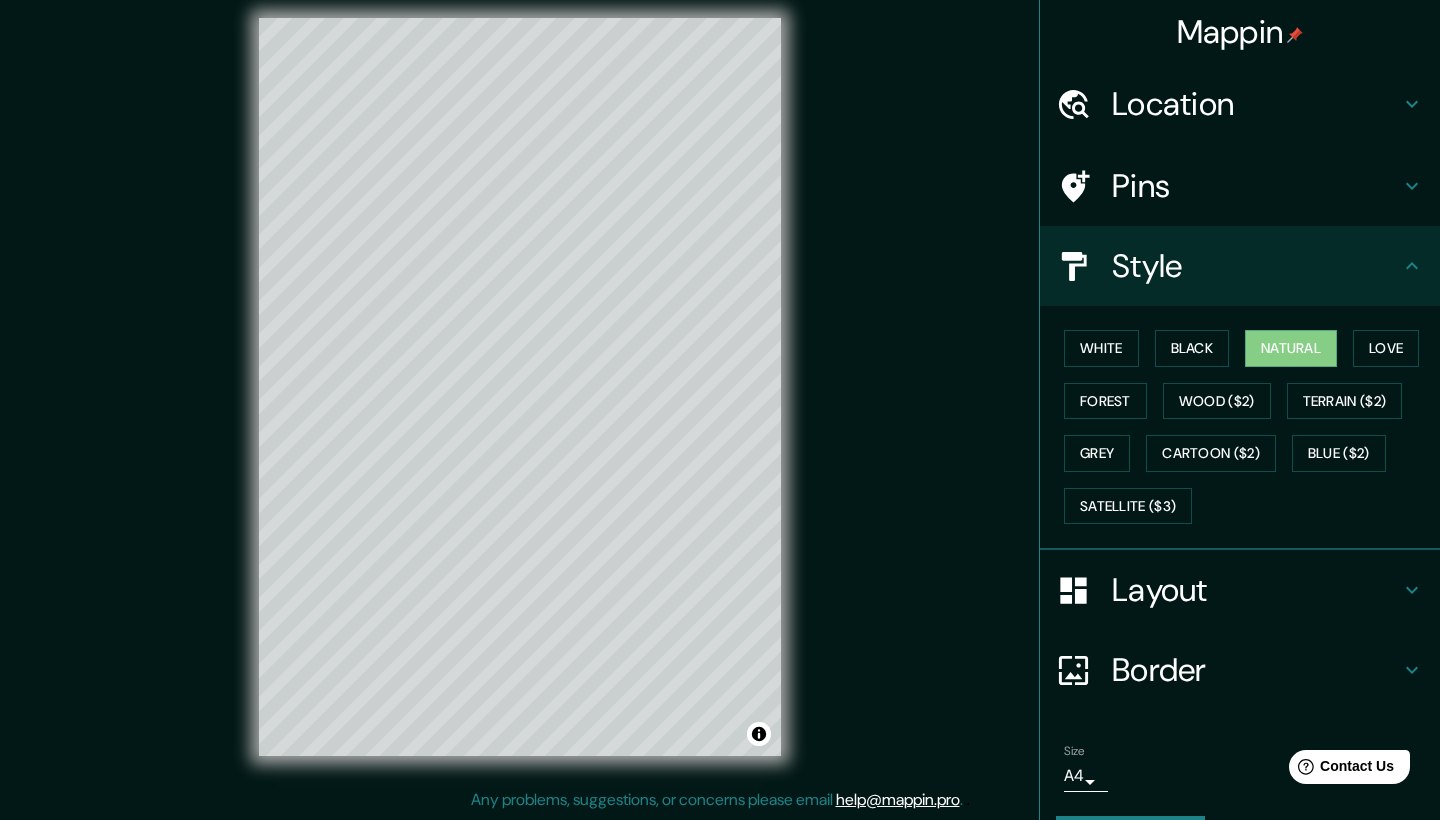 click 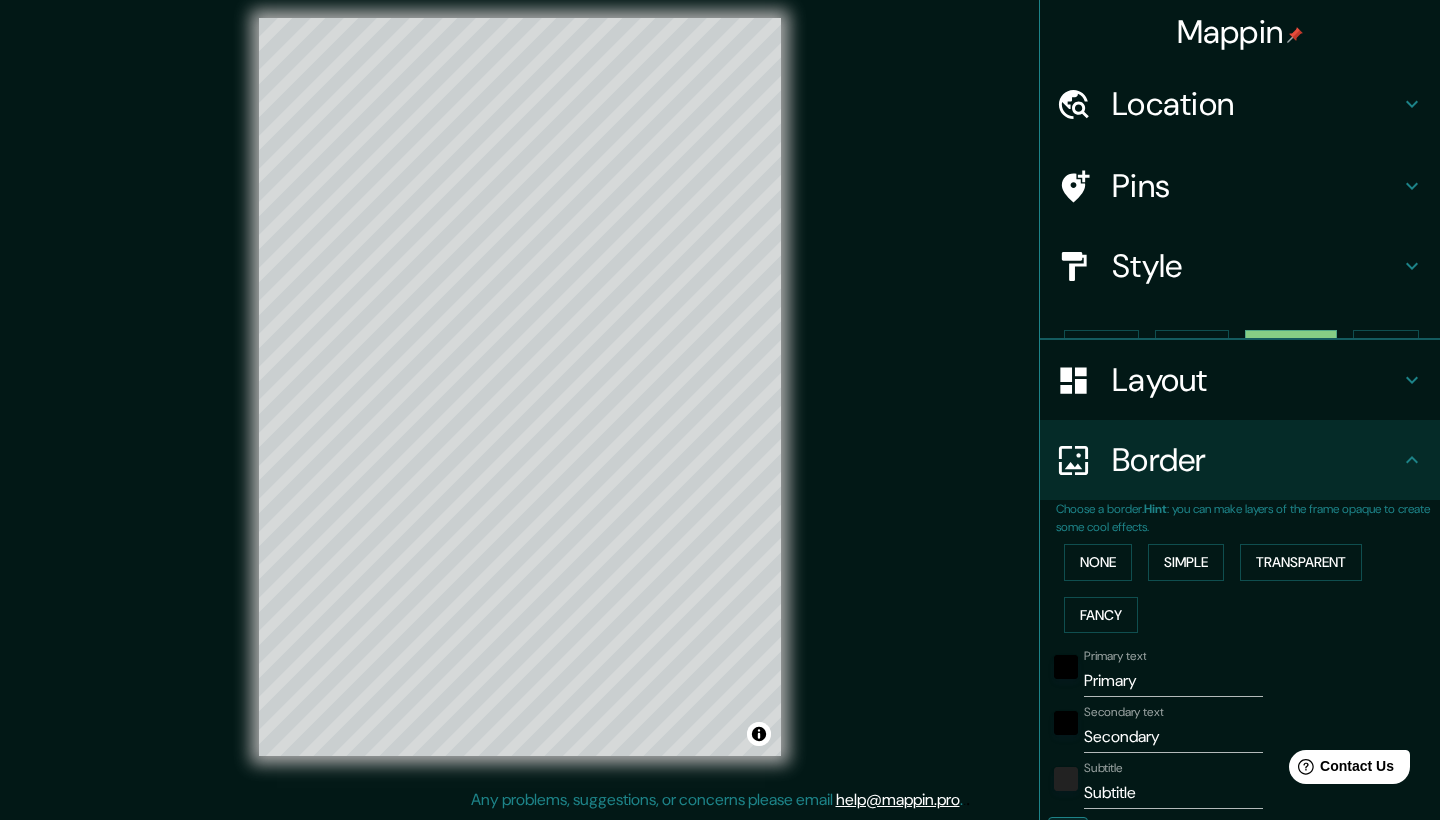 type on "251" 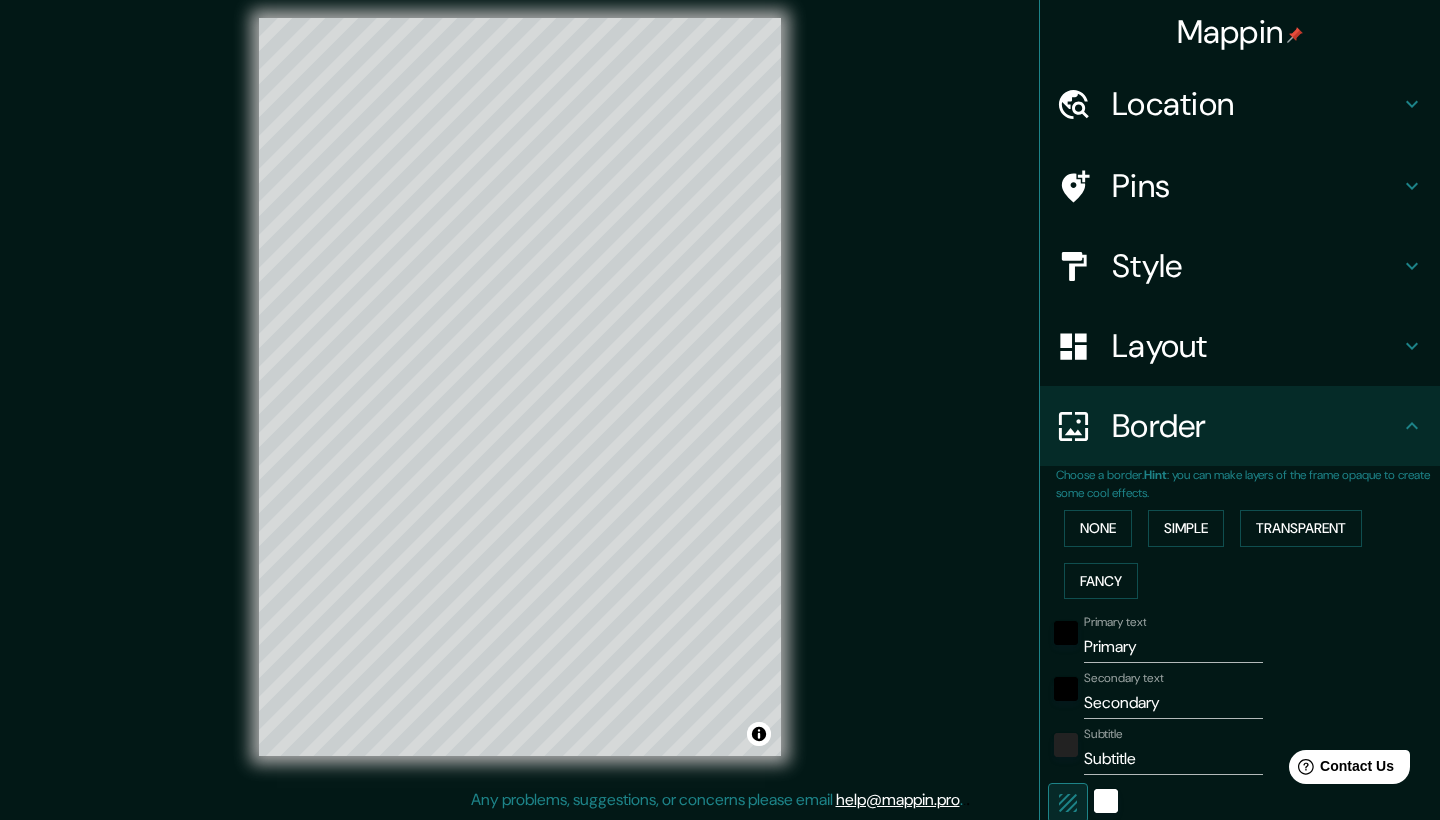 click on "Pins" at bounding box center (1256, 186) 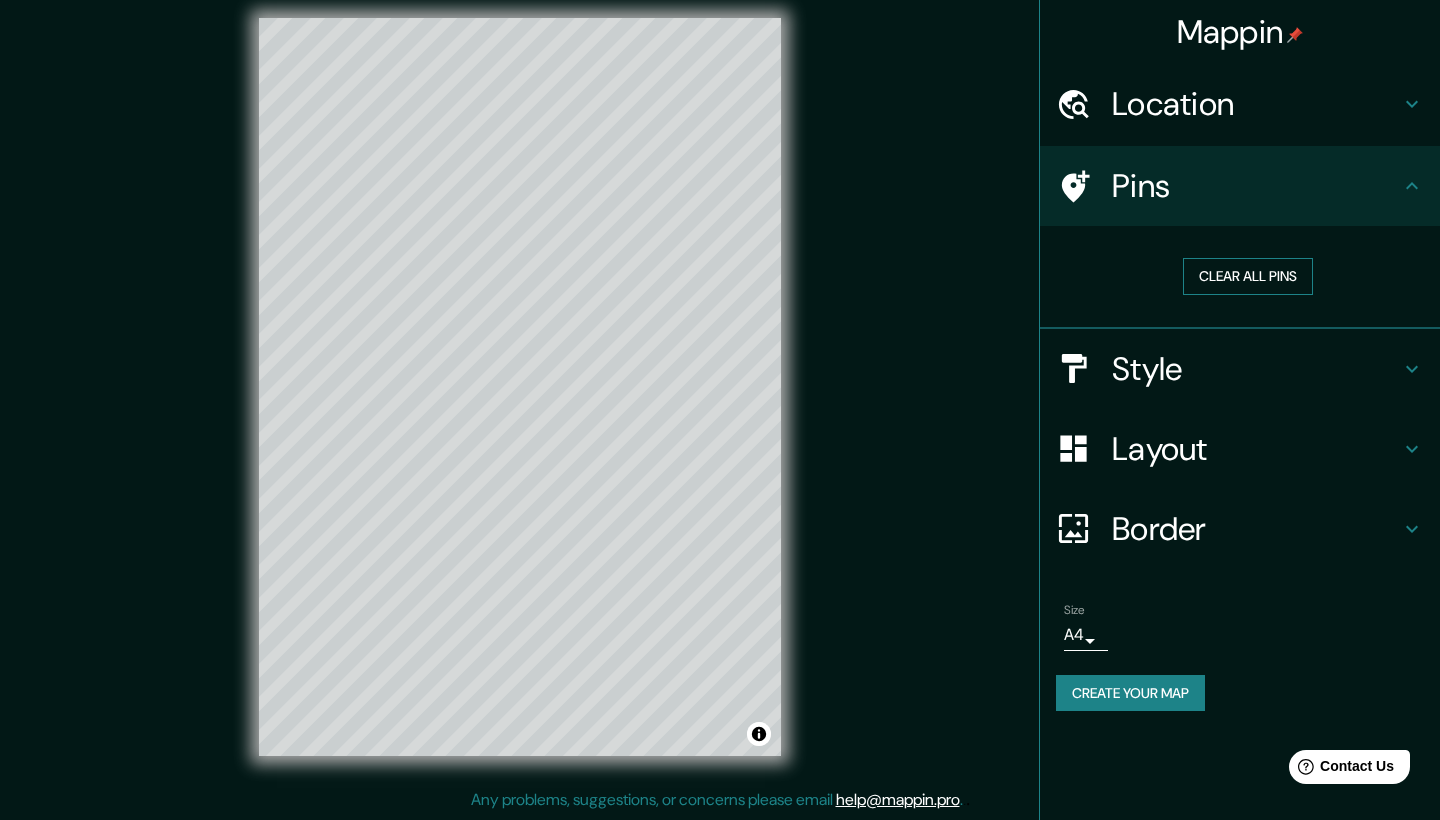 click on "Clear all pins" at bounding box center (1248, 276) 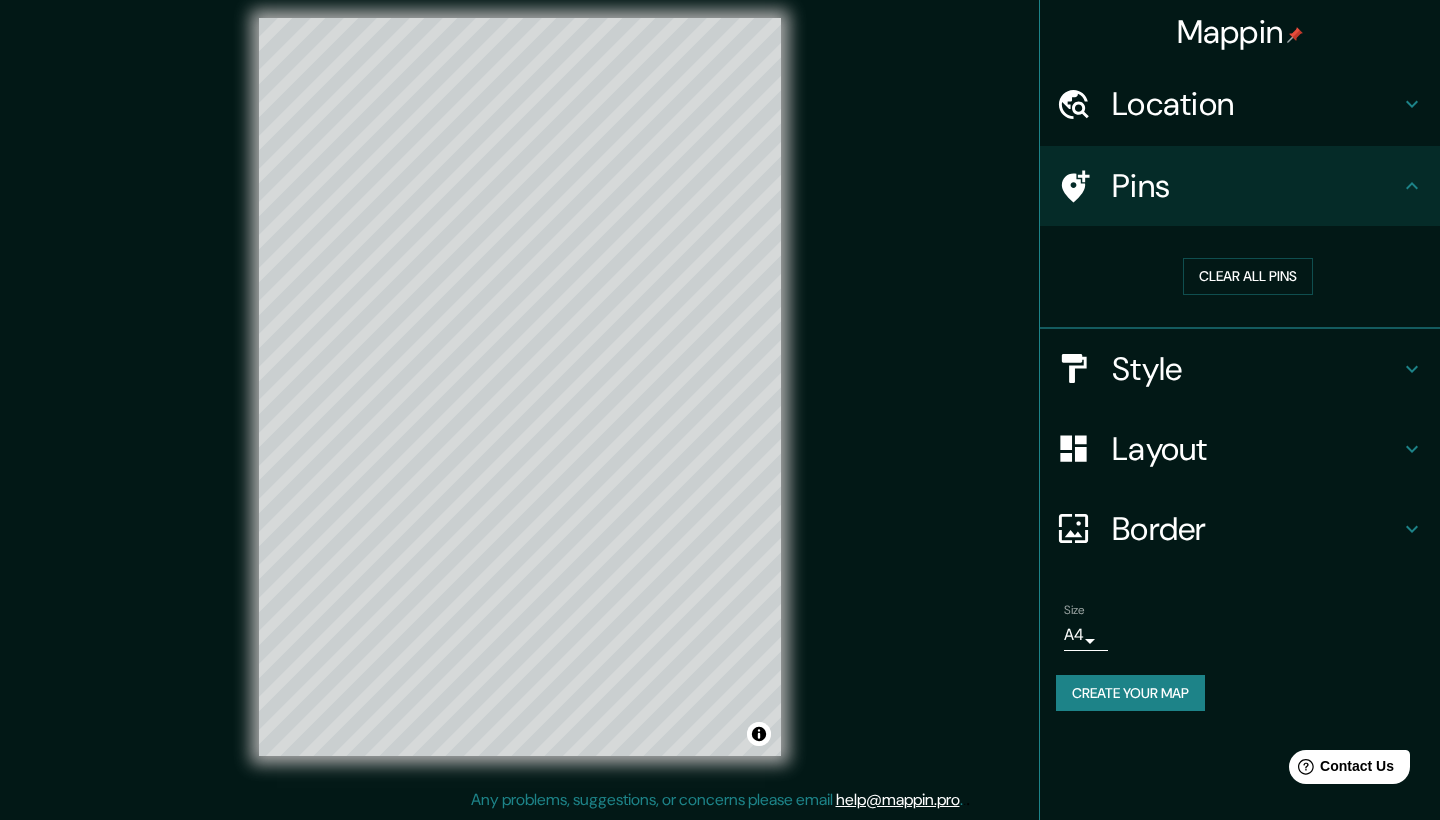 click on "Style" at bounding box center (1240, 369) 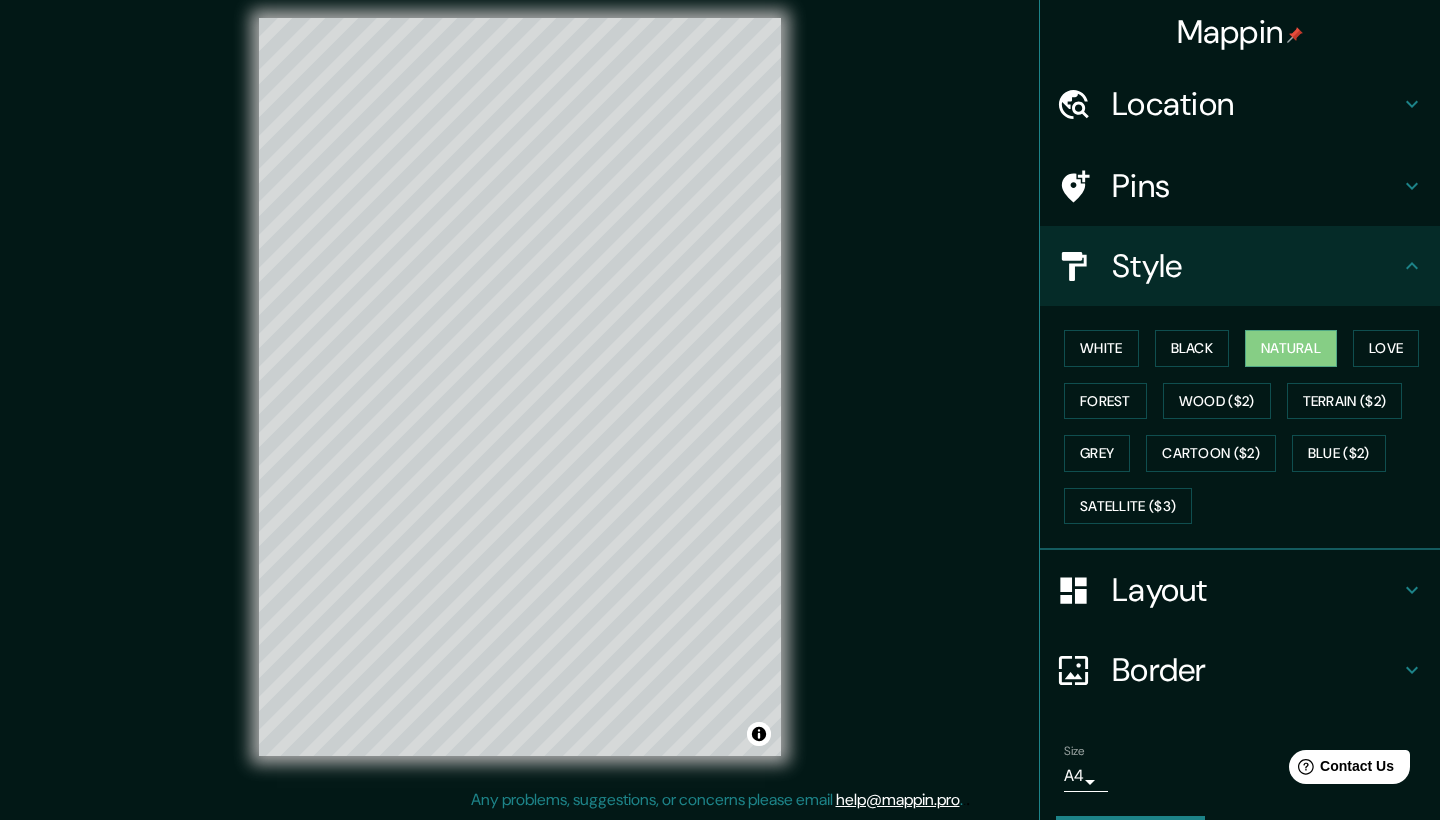 click on "Layout" at bounding box center [1256, 590] 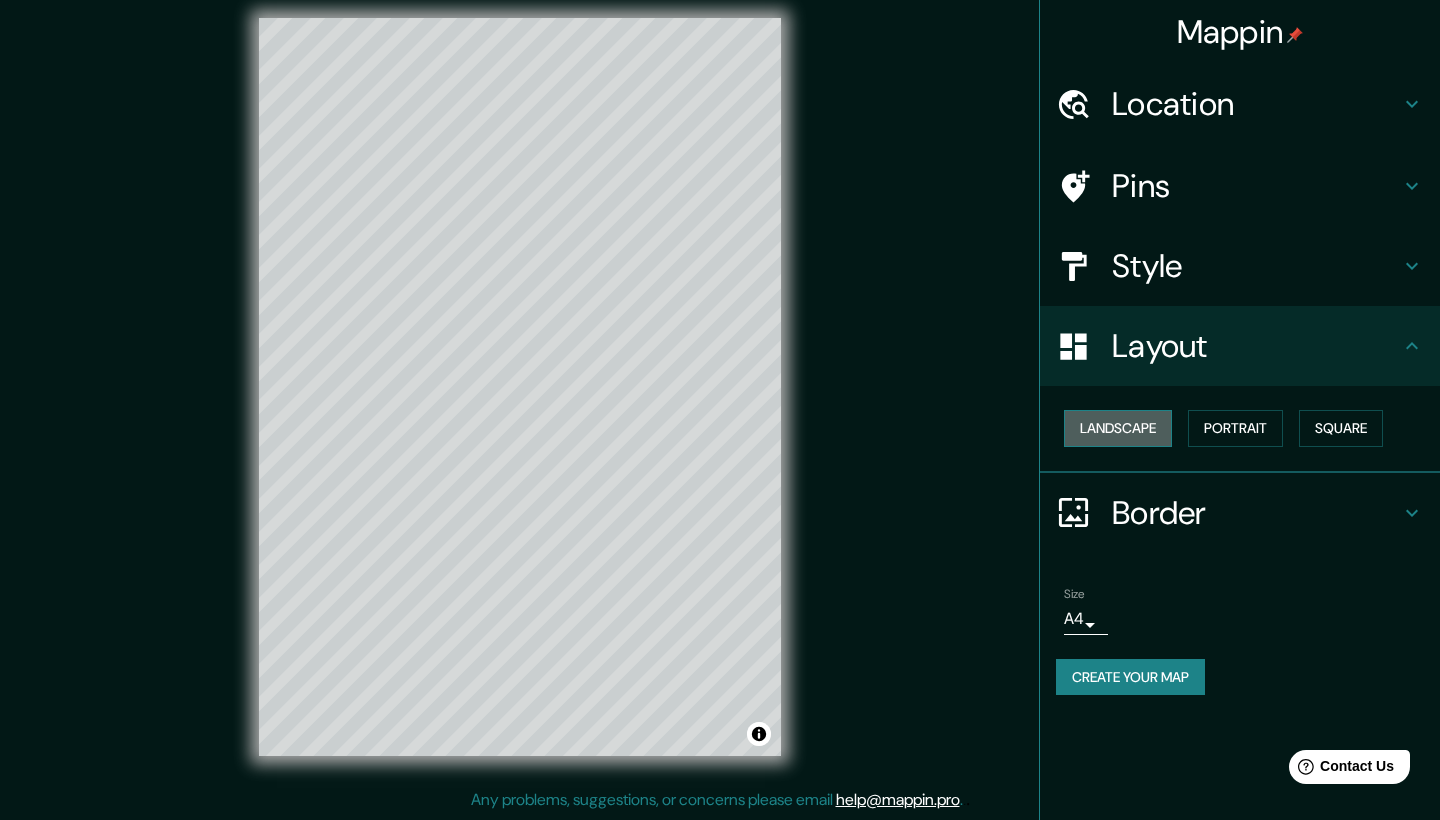 click on "Landscape" at bounding box center (1118, 428) 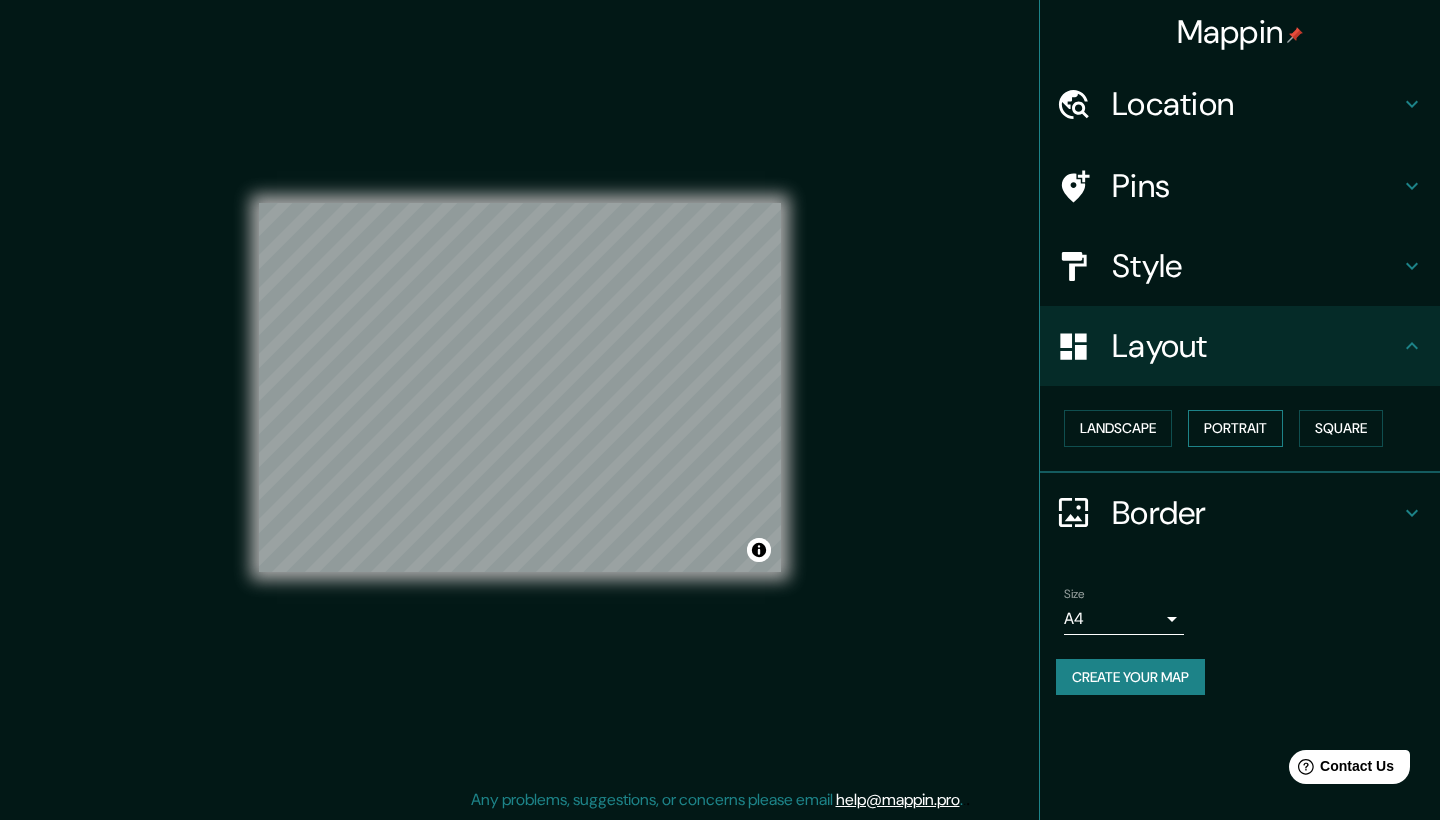 click on "Portrait" at bounding box center (1235, 428) 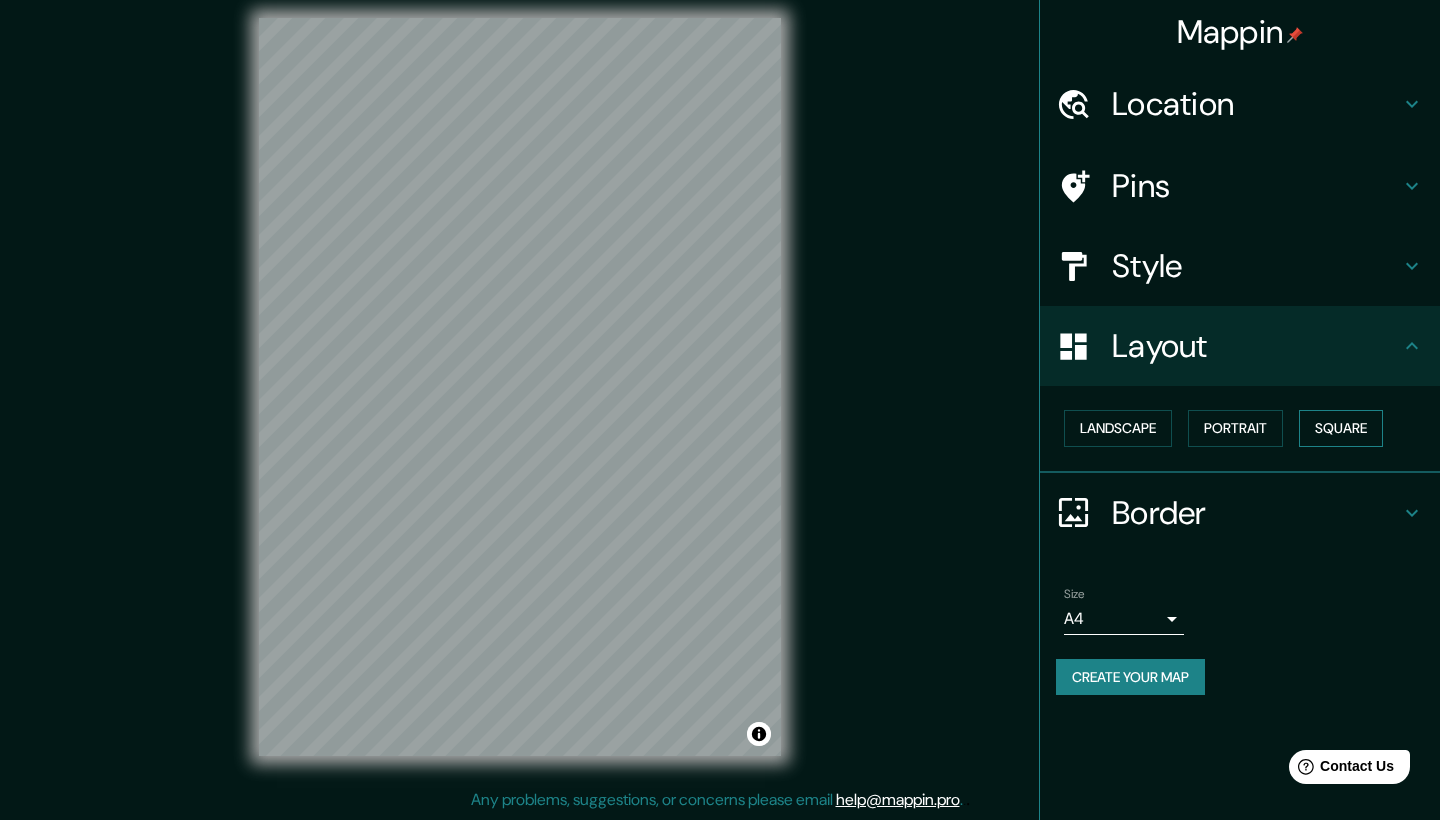 click on "Square" at bounding box center [1341, 428] 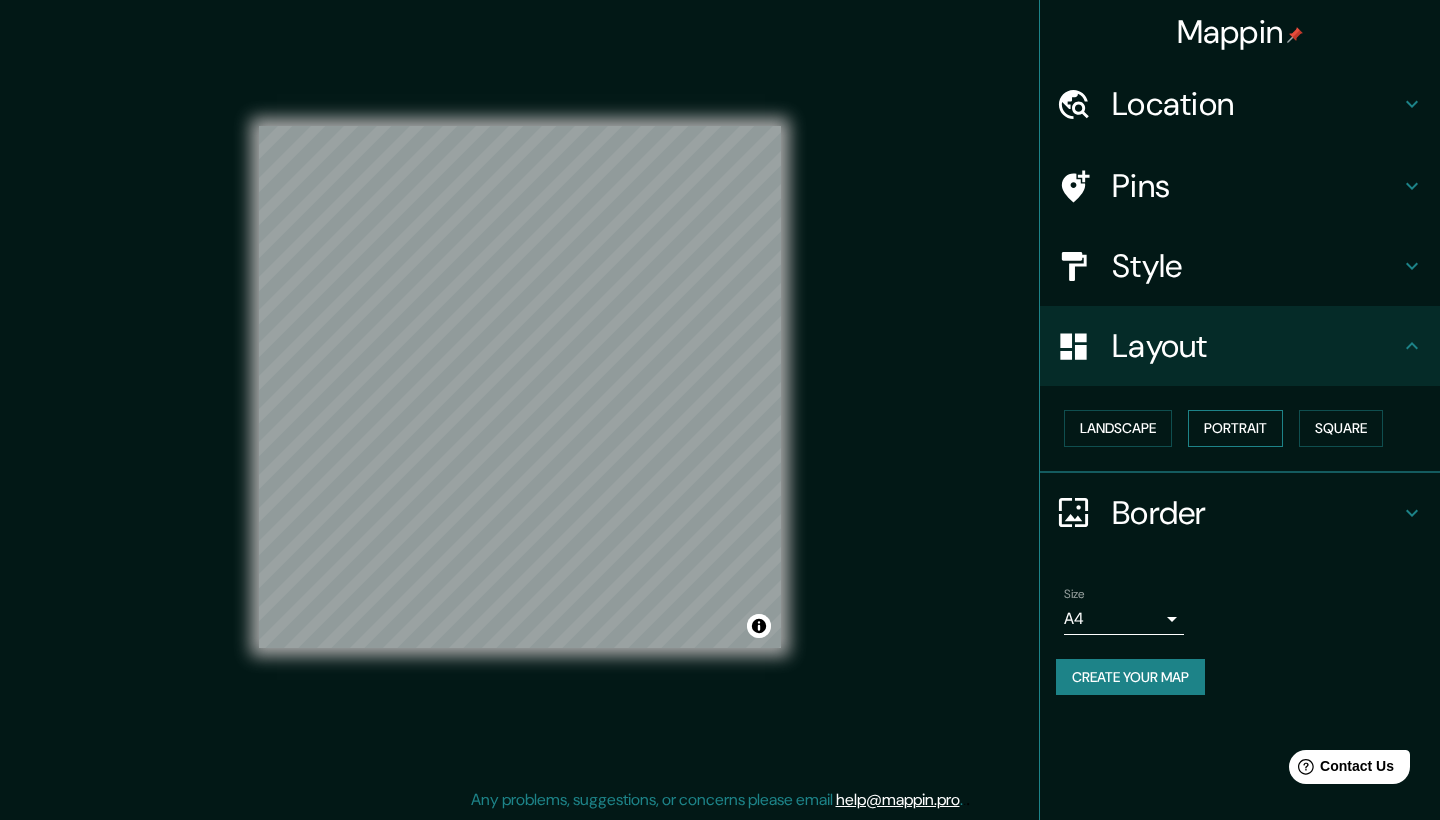 click on "Portrait" at bounding box center (1235, 428) 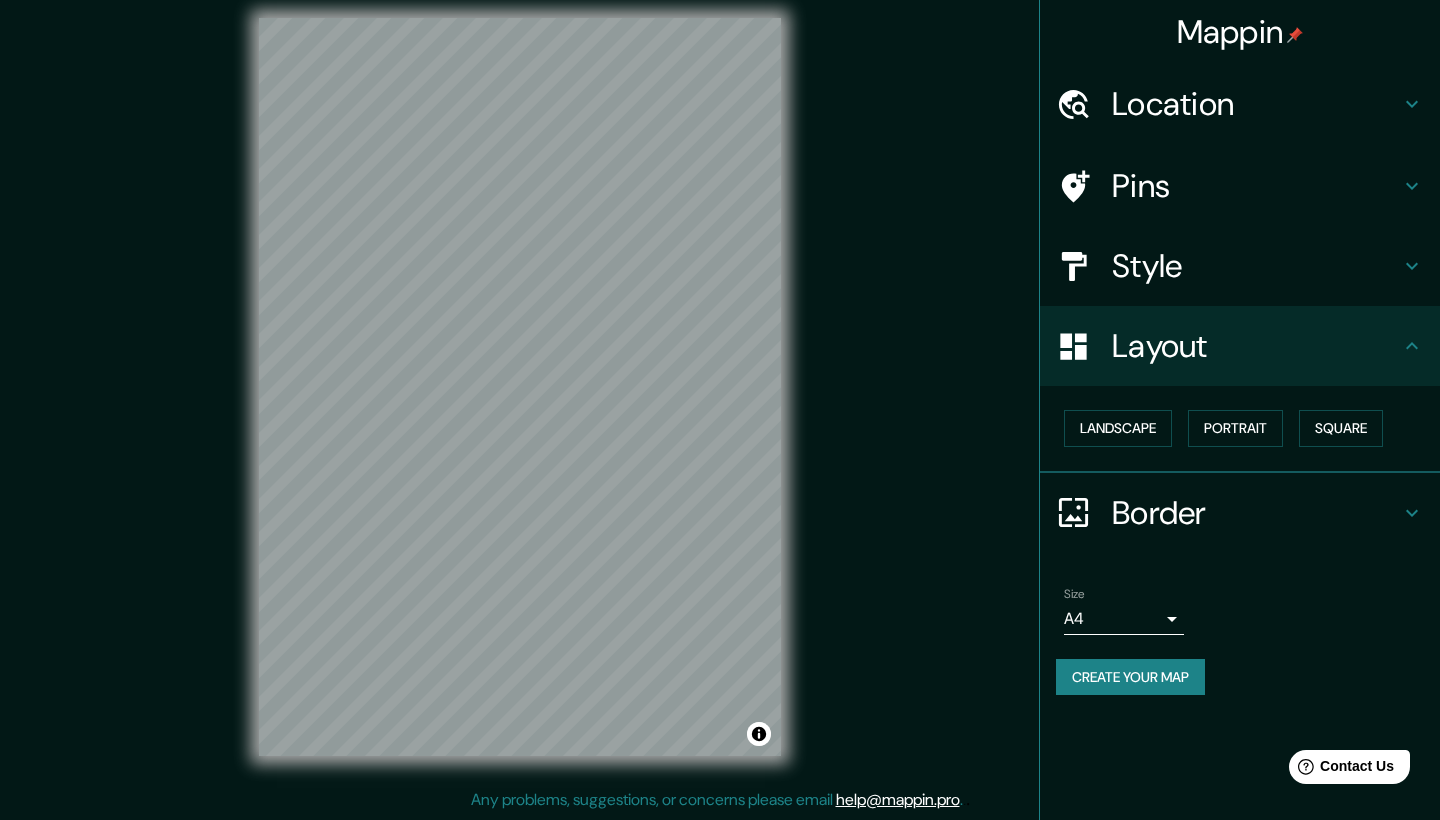 click on "Border" at bounding box center (1256, 513) 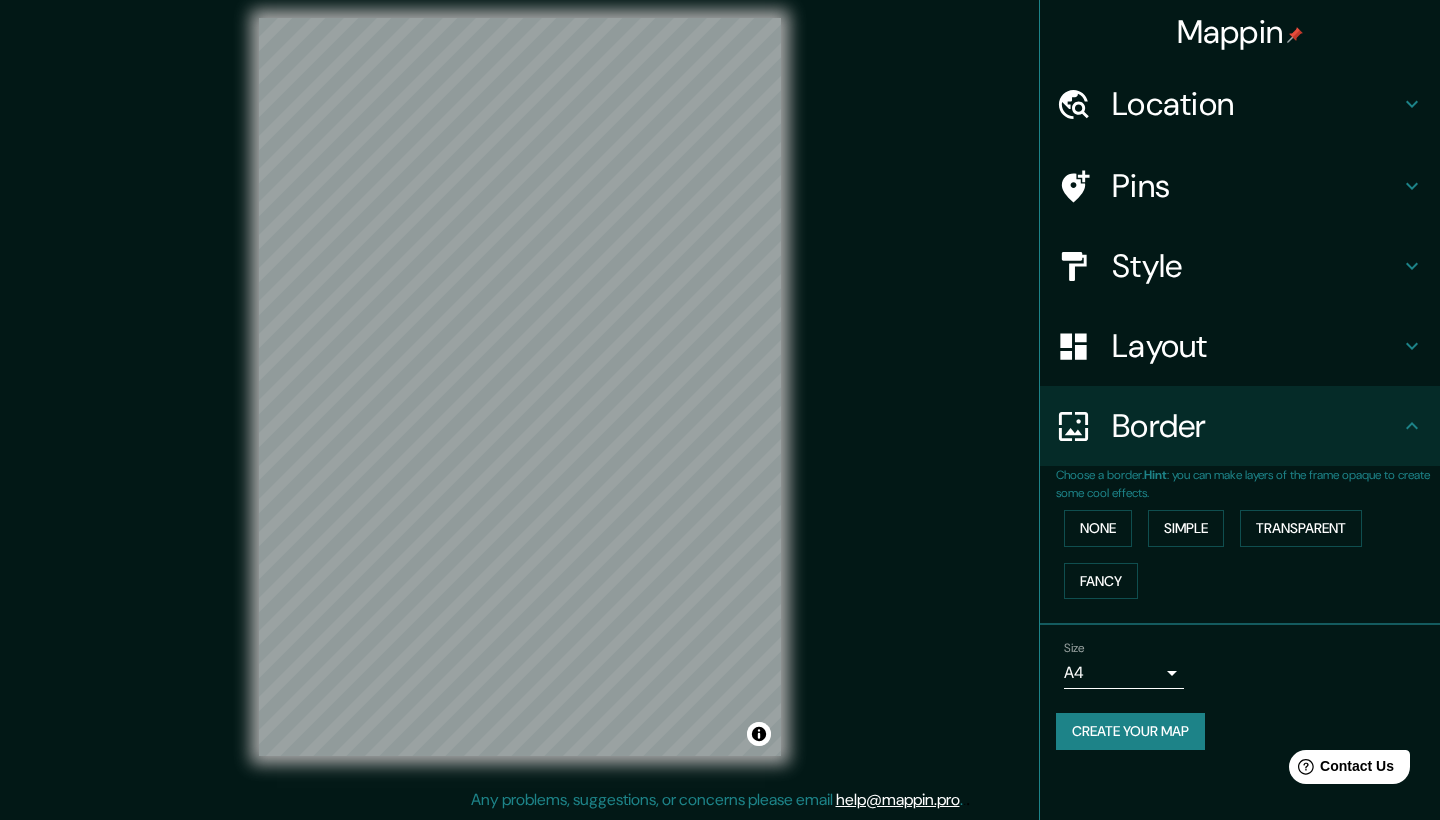 scroll, scrollTop: 14, scrollLeft: 0, axis: vertical 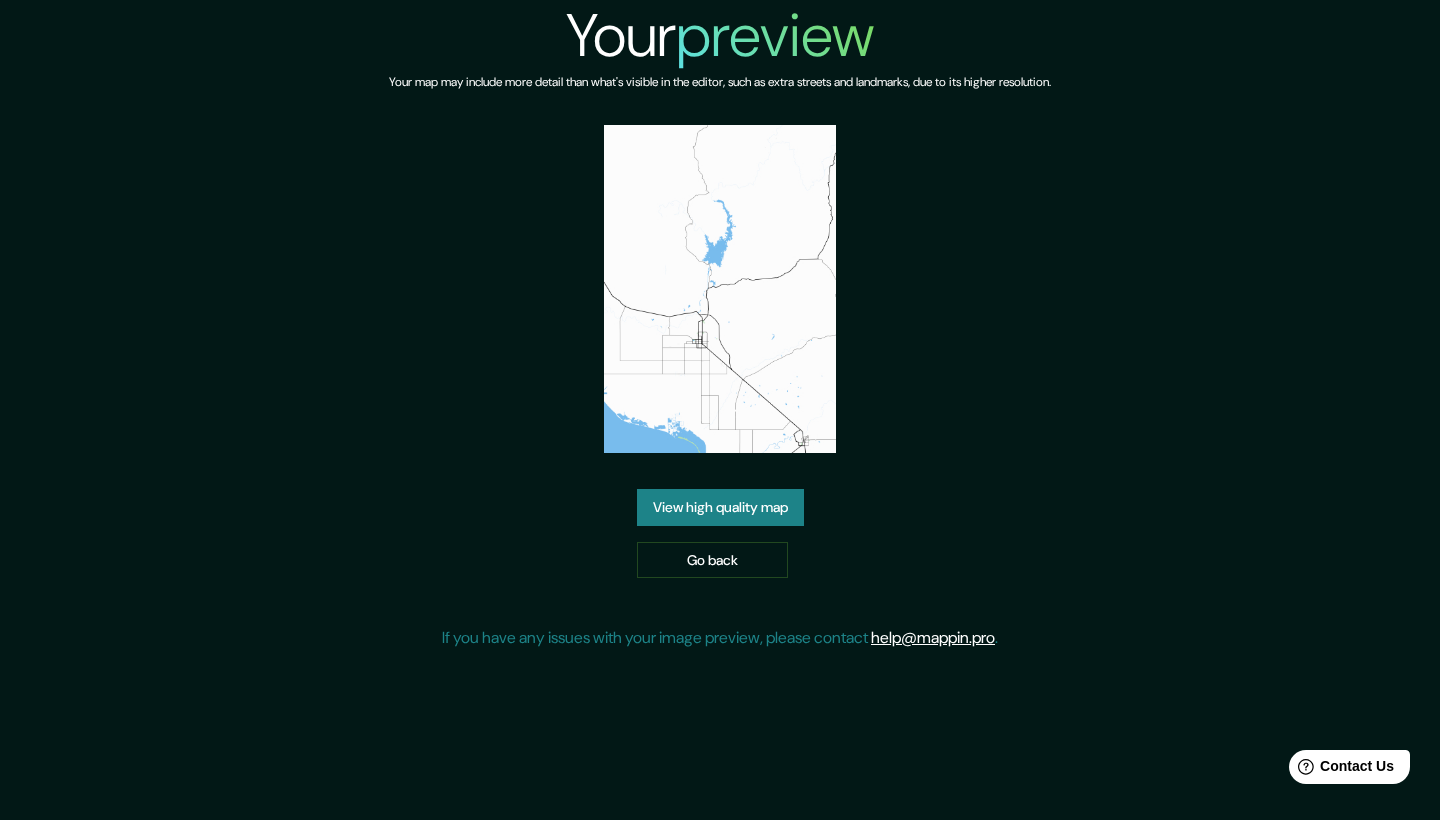click on "View high quality map" at bounding box center [720, 507] 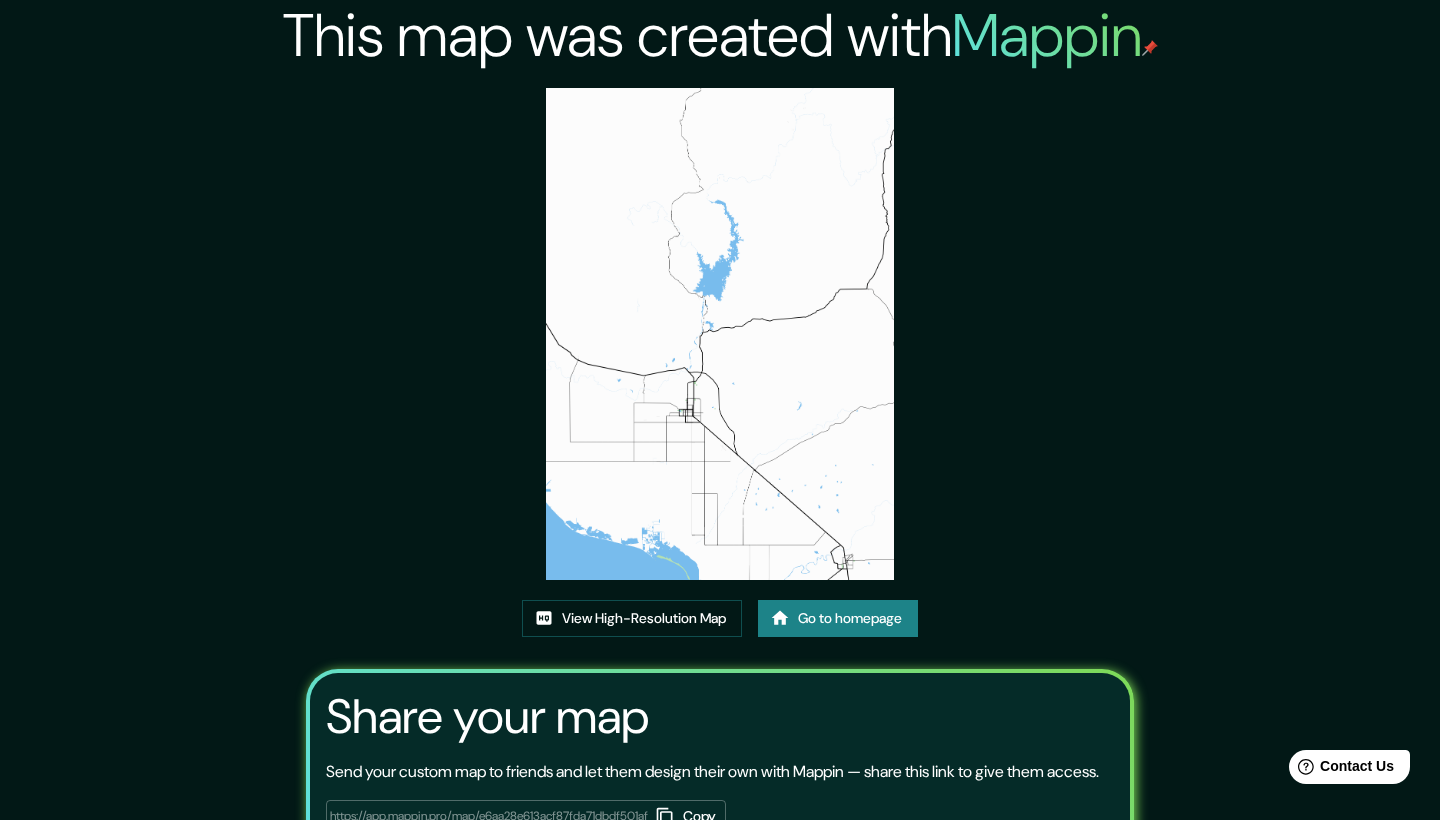 click at bounding box center [720, 334] 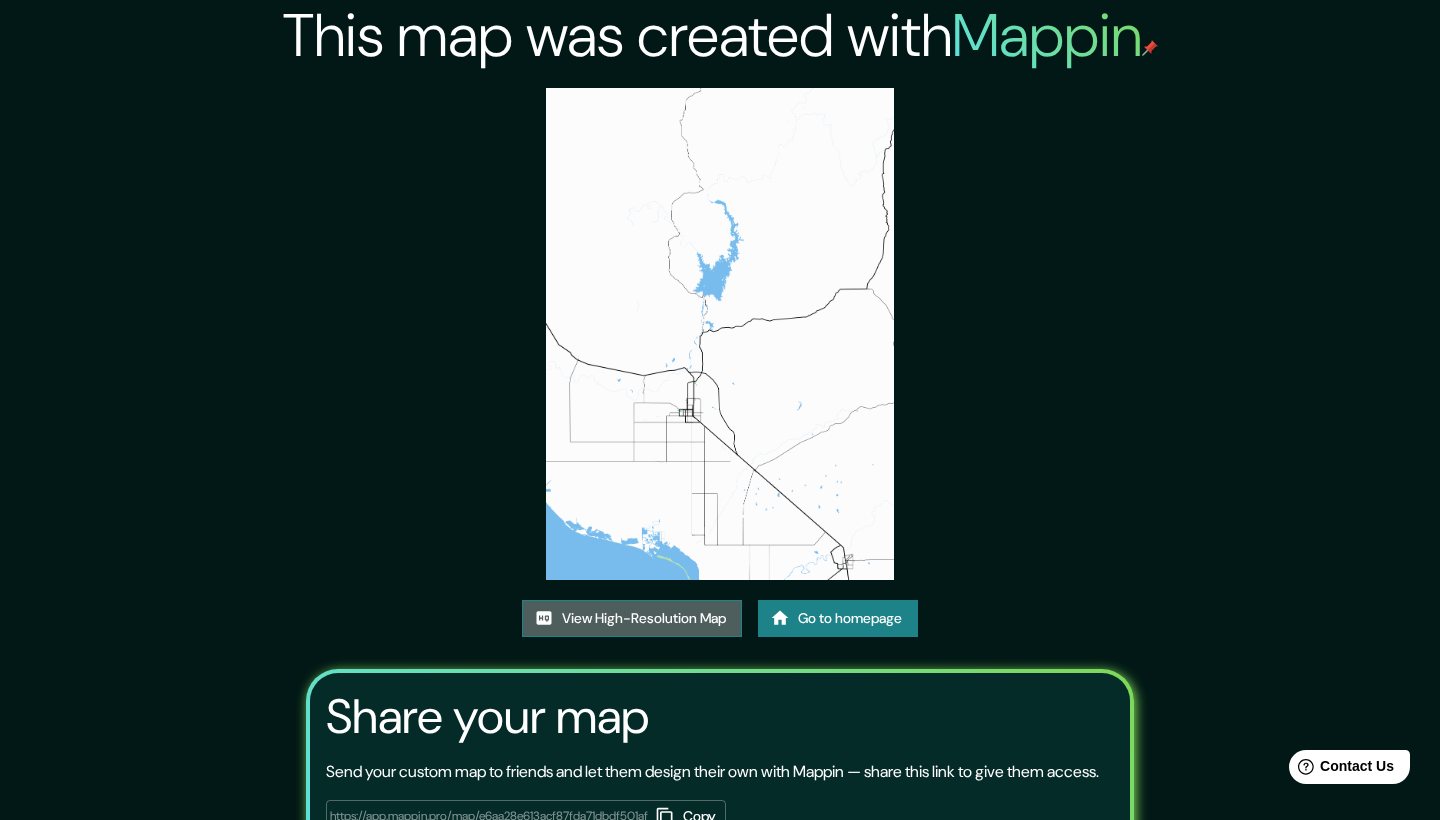 click on "View High-Resolution Map" at bounding box center [632, 618] 